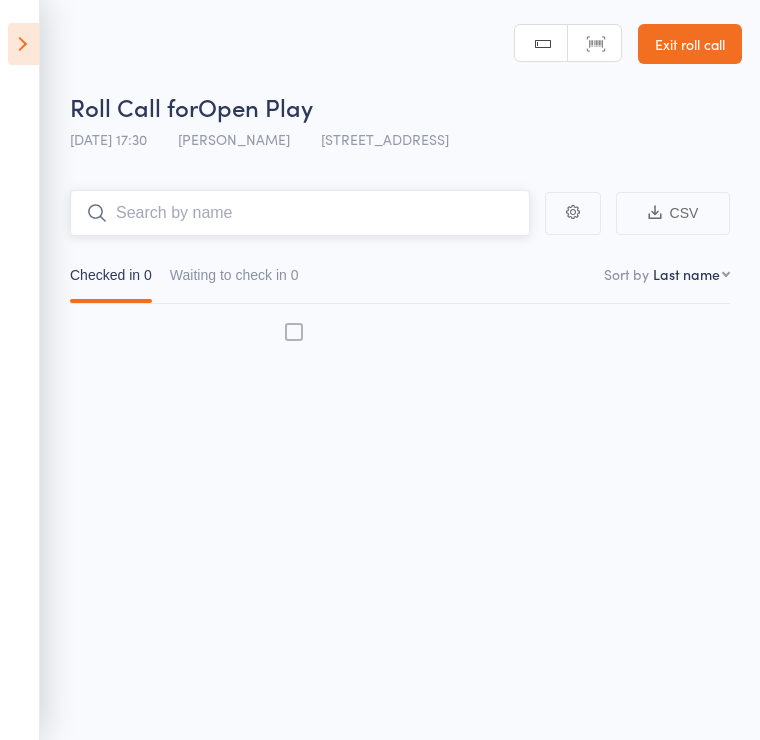 scroll, scrollTop: 0, scrollLeft: 0, axis: both 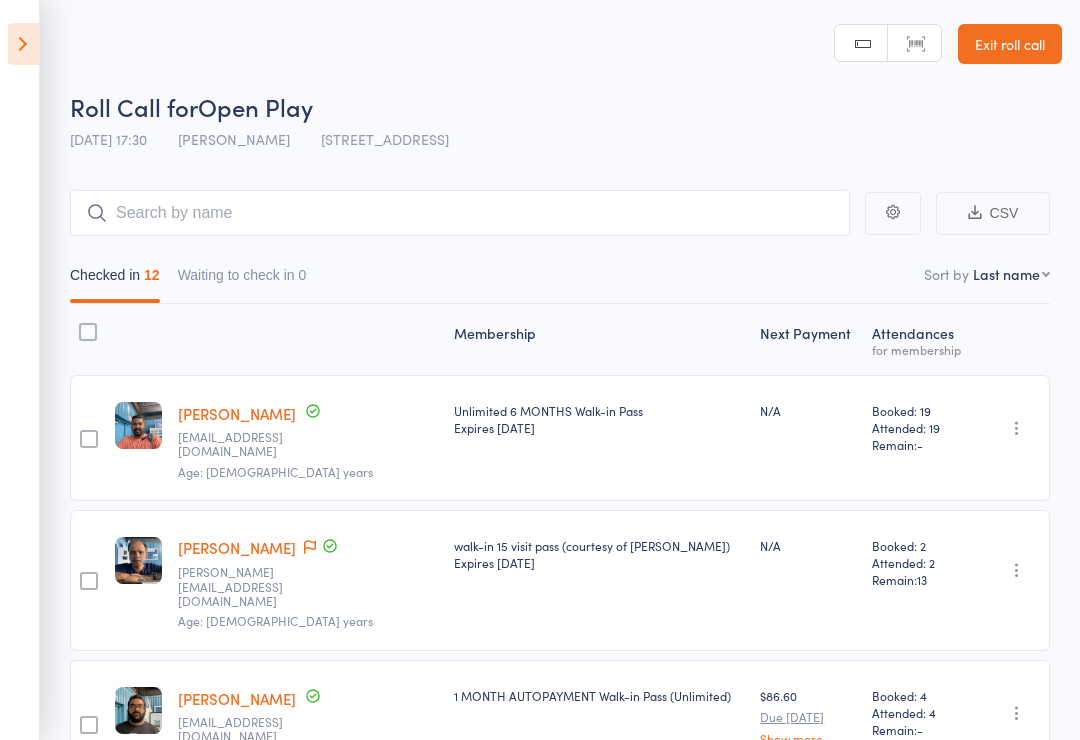 click at bounding box center (23, 44) 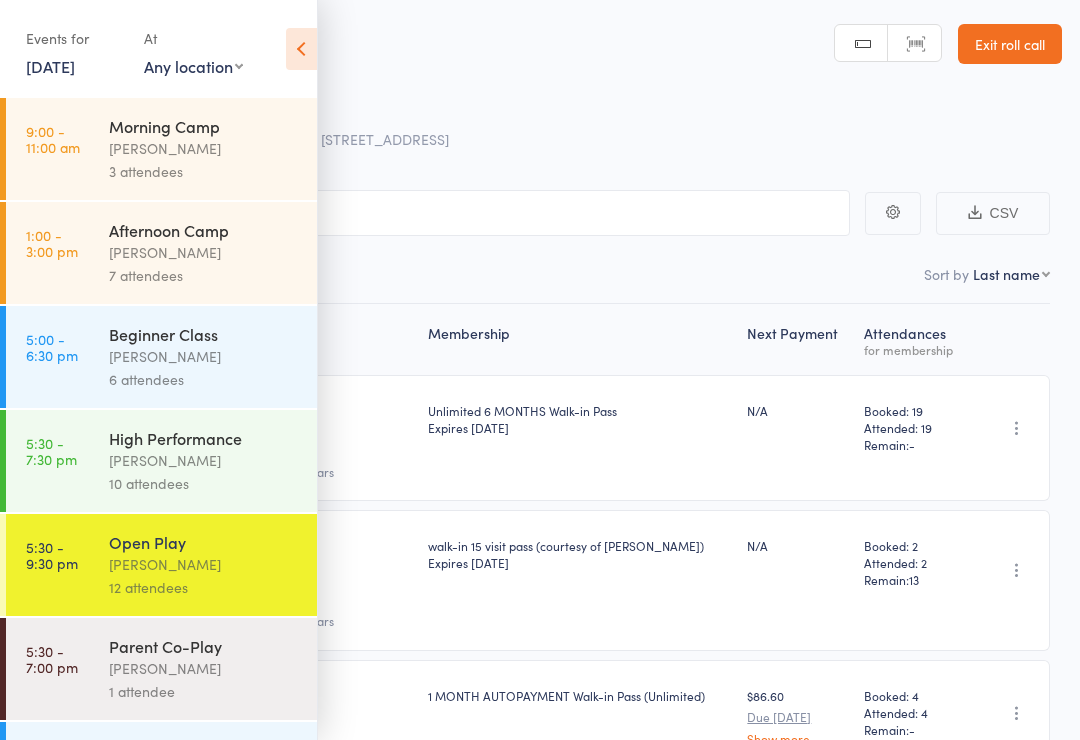 click at bounding box center (301, 49) 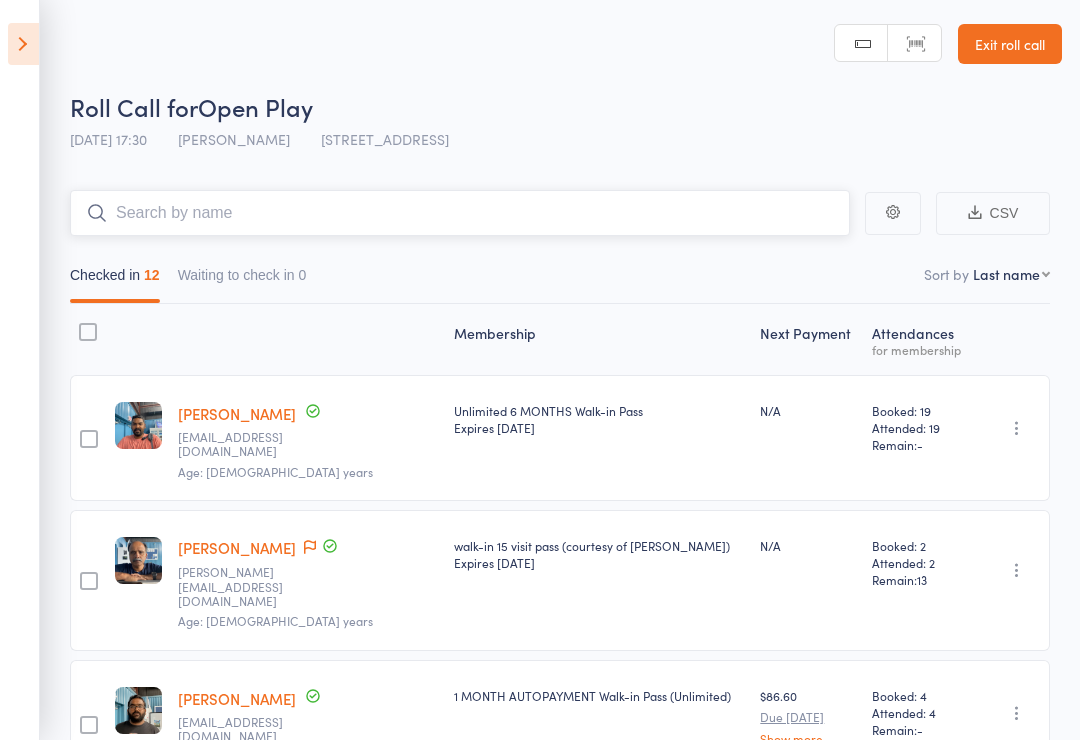 click at bounding box center [460, 213] 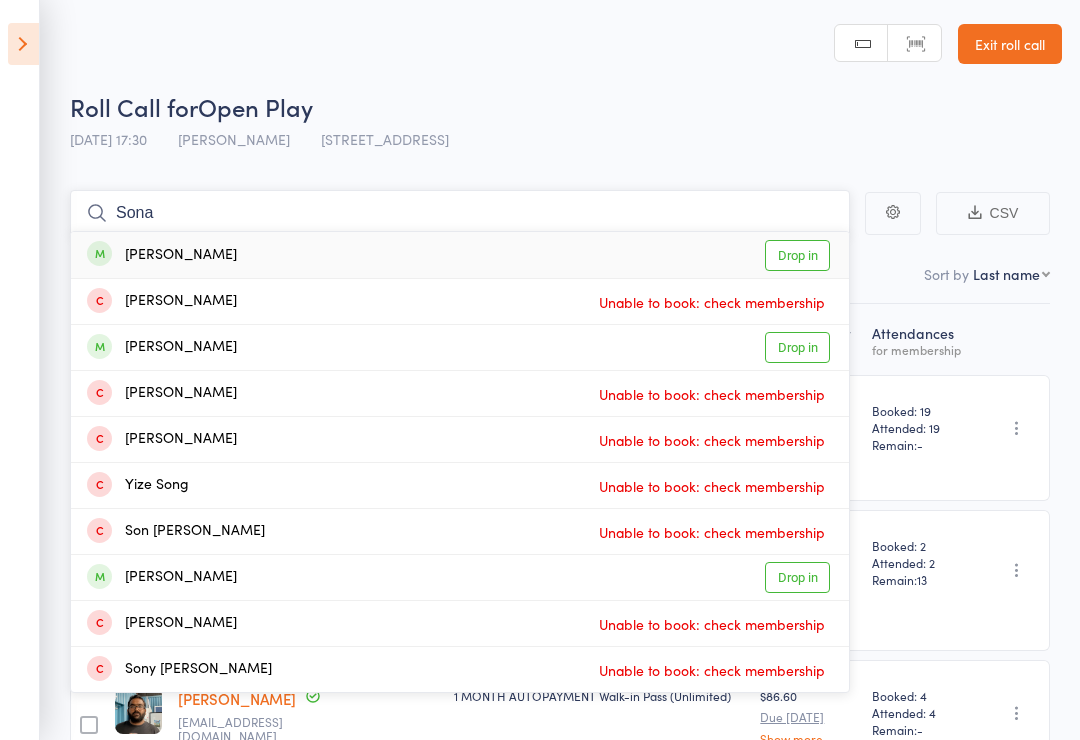 type on "Sona" 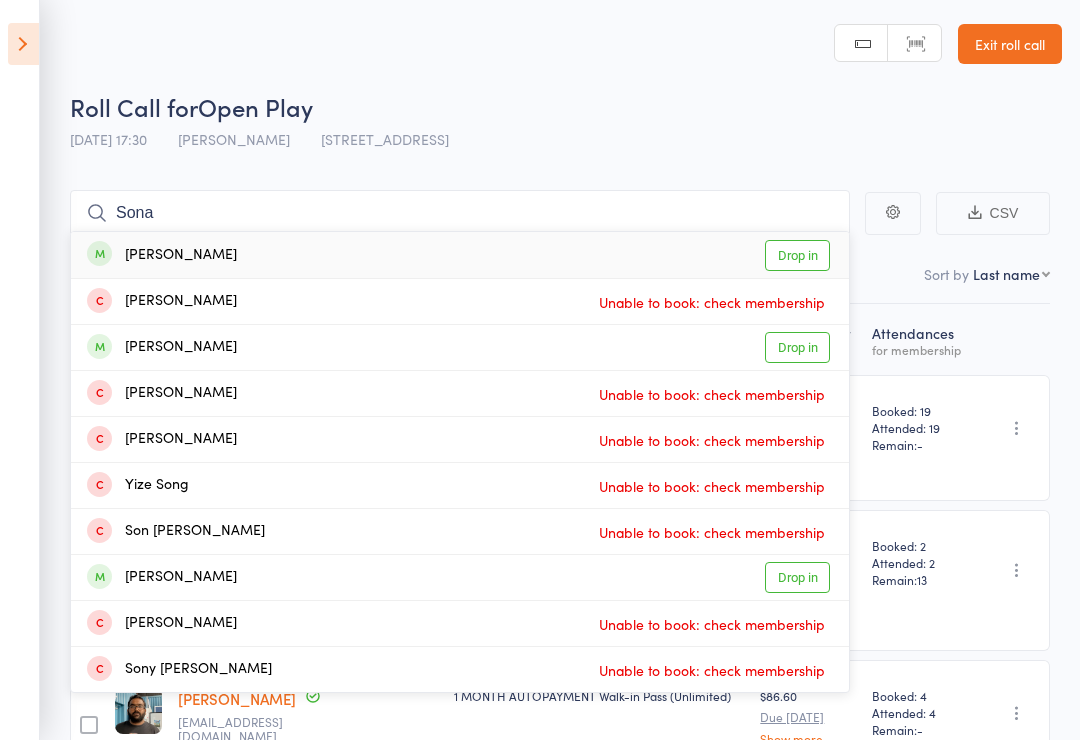 click on "Drop in" at bounding box center (797, 255) 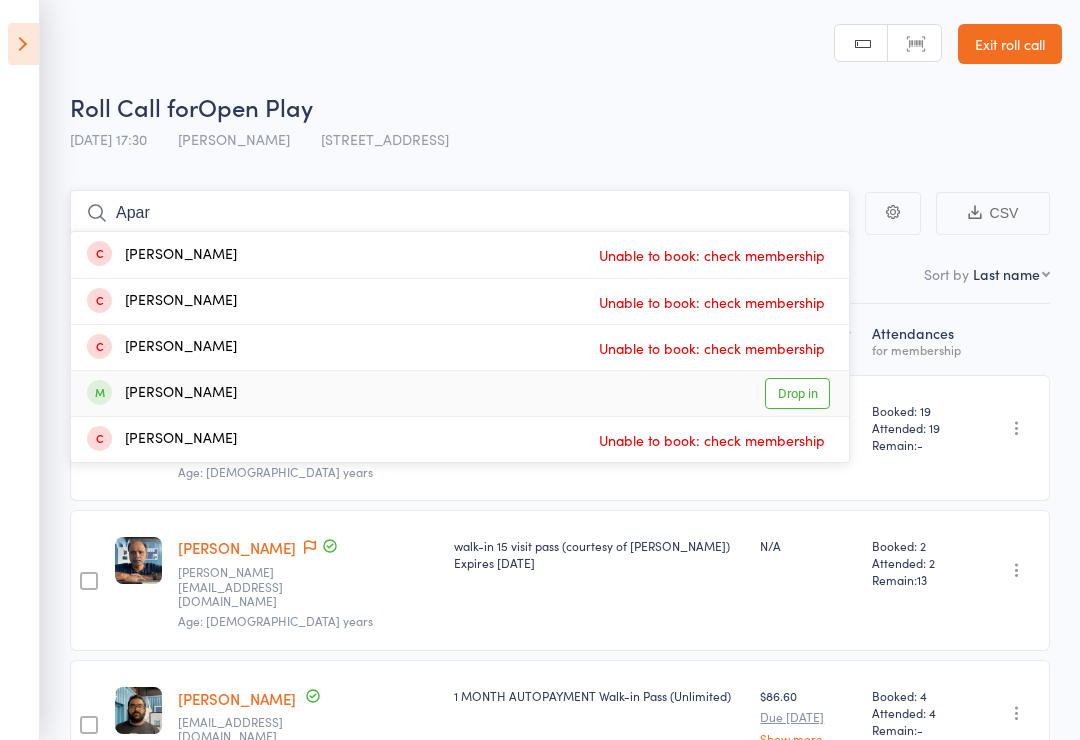 type on "Apar" 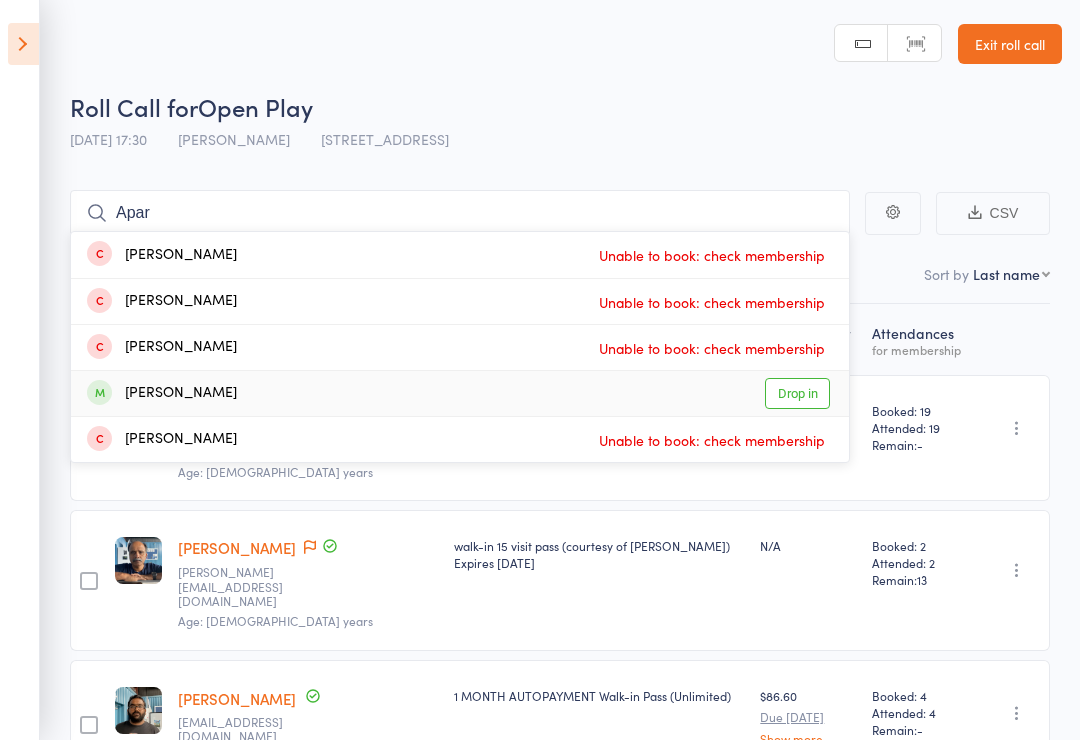 click on "Drop in" at bounding box center [797, 393] 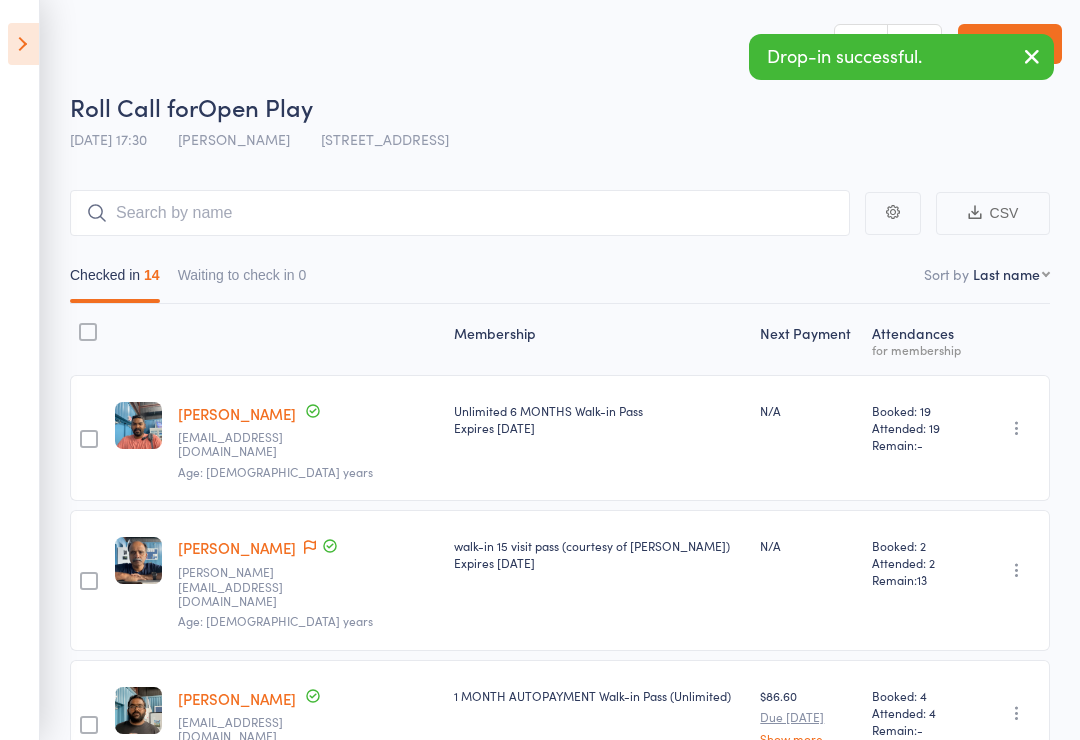 click on "First name Last name Birthday today? Behind on payments? Check in time Next payment date Next payment amount Membership name Membership expires Classes booked Classes attended Classes remaining" at bounding box center [1011, 274] 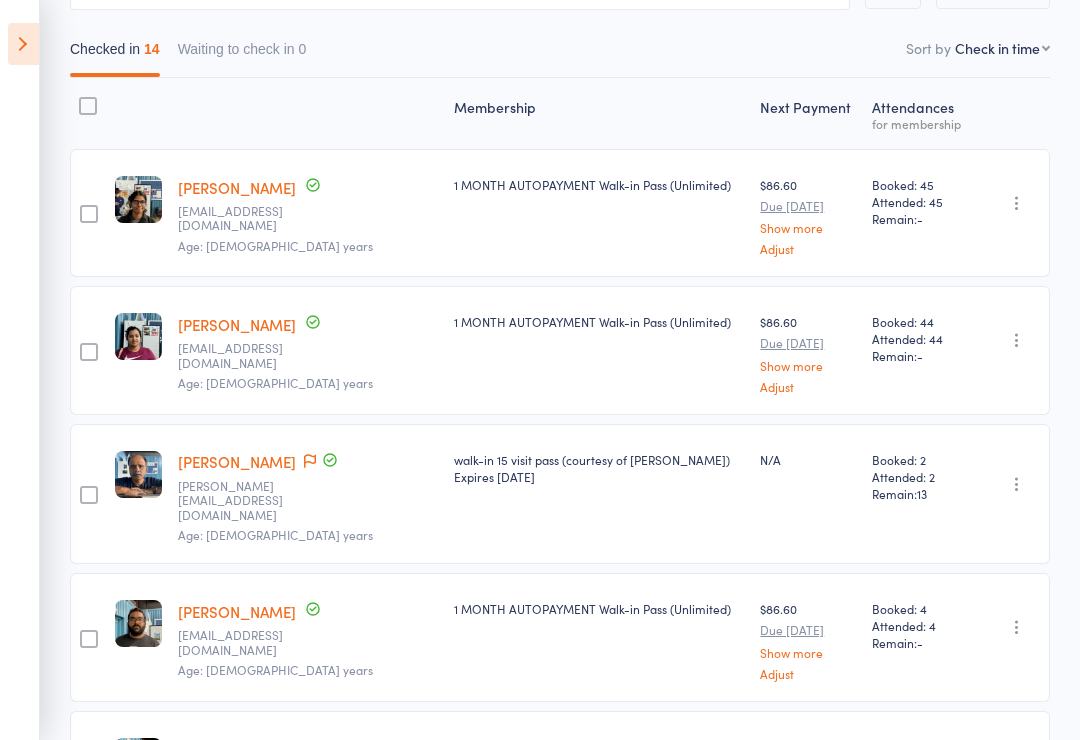 scroll, scrollTop: 0, scrollLeft: 0, axis: both 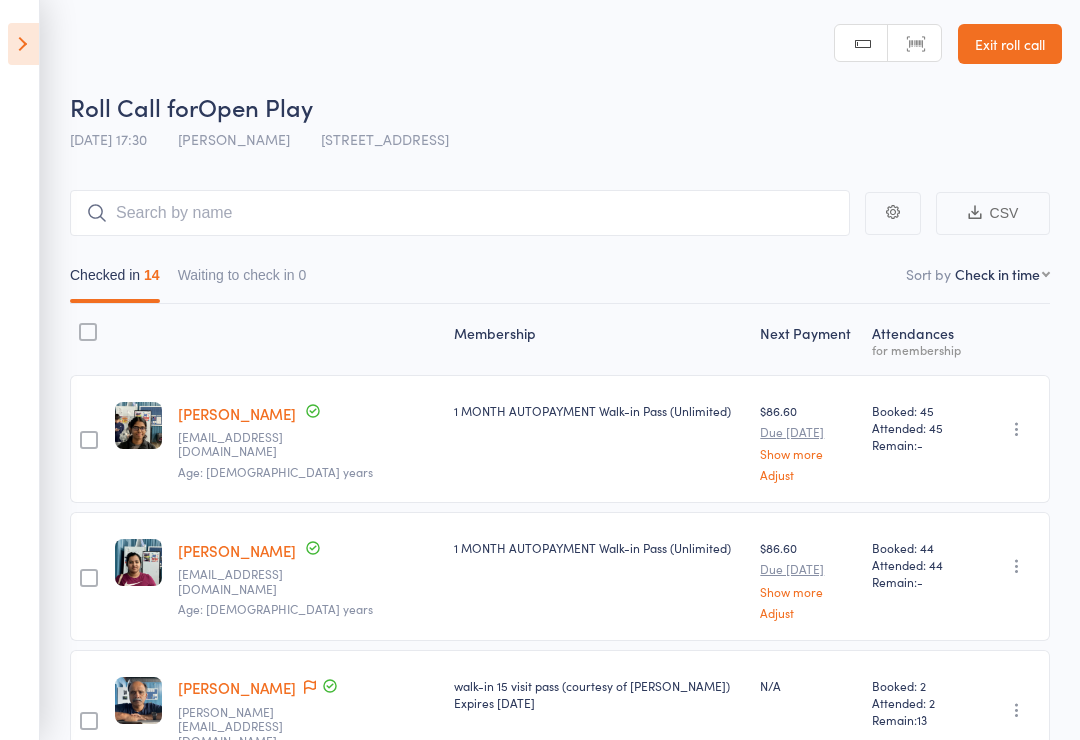 click at bounding box center (23, 44) 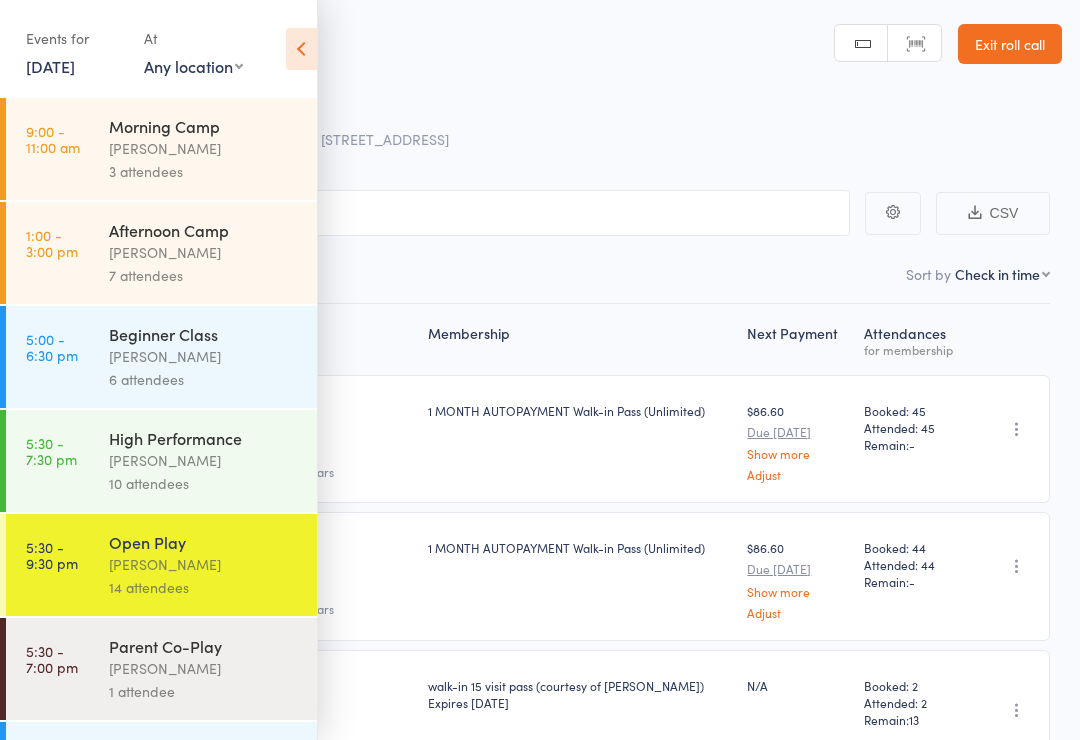 click at bounding box center [301, 49] 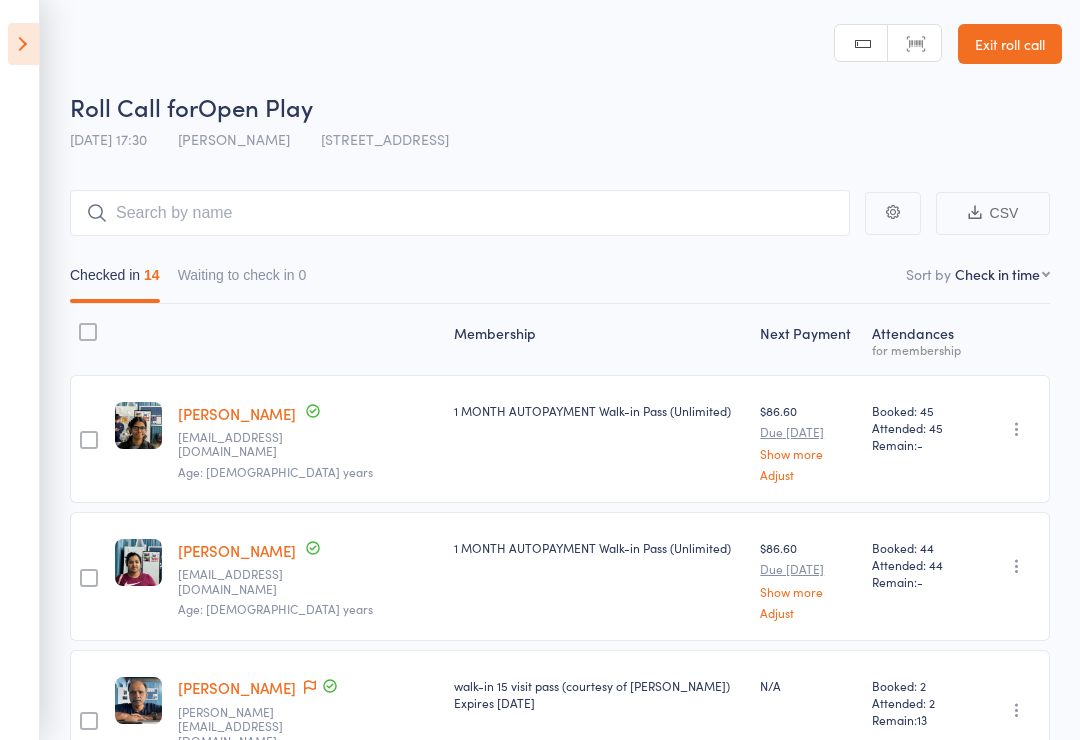click at bounding box center (23, 44) 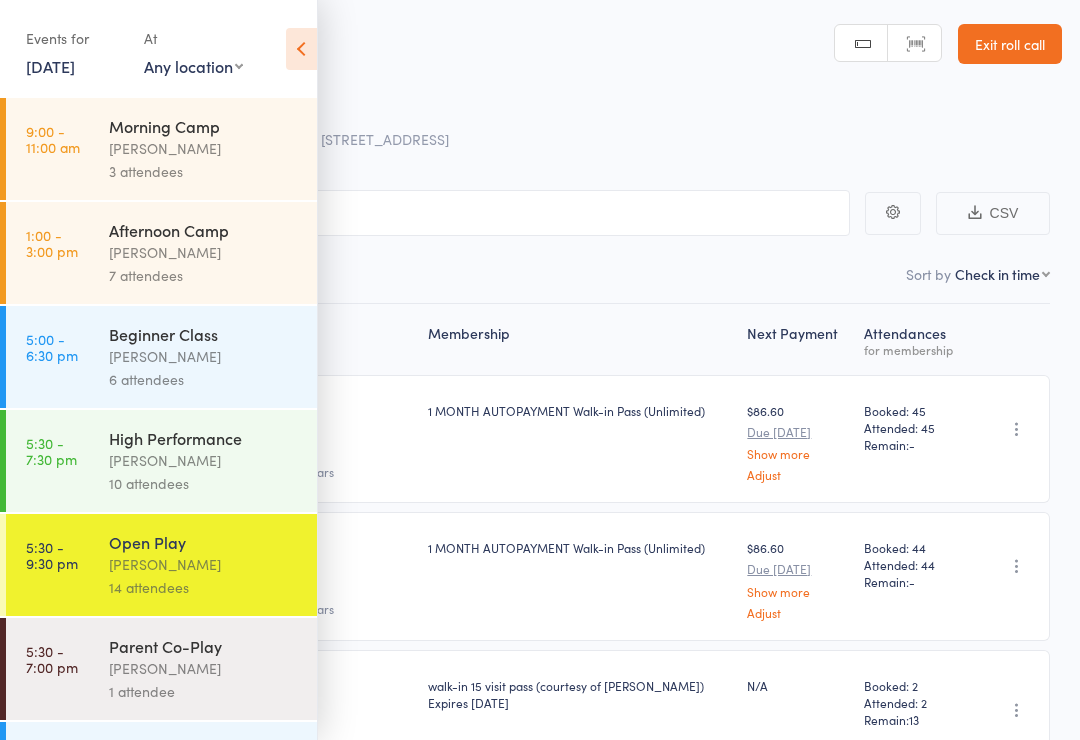 click on "Events for" at bounding box center (75, 38) 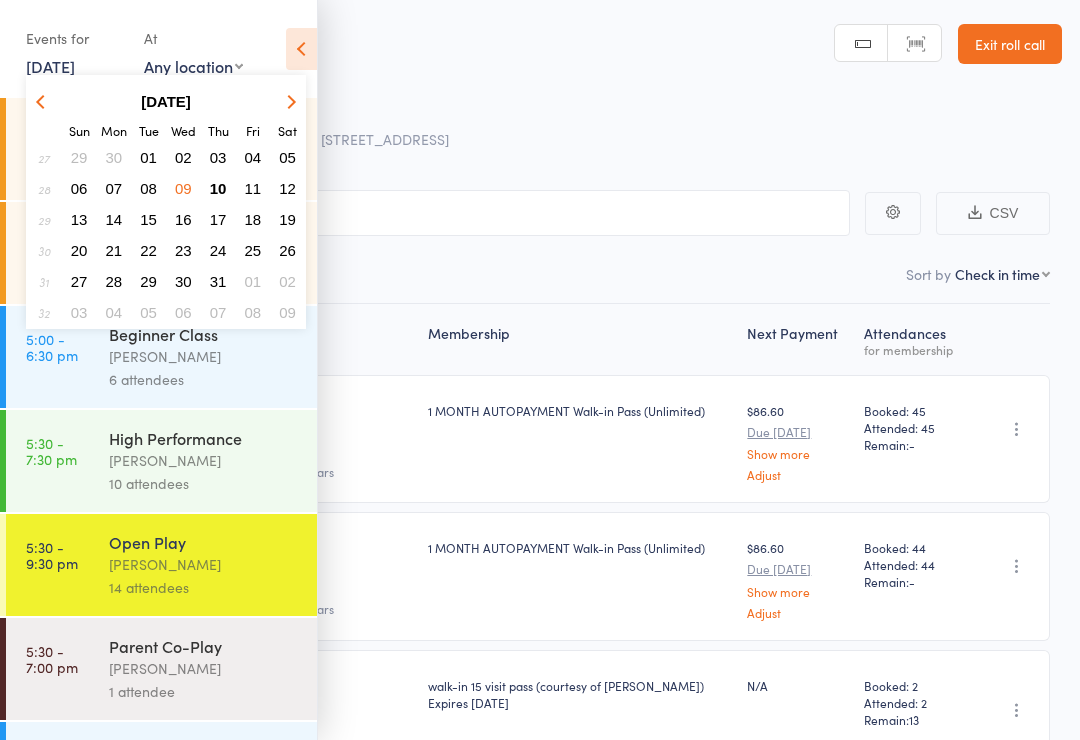 click at bounding box center [44, 101] 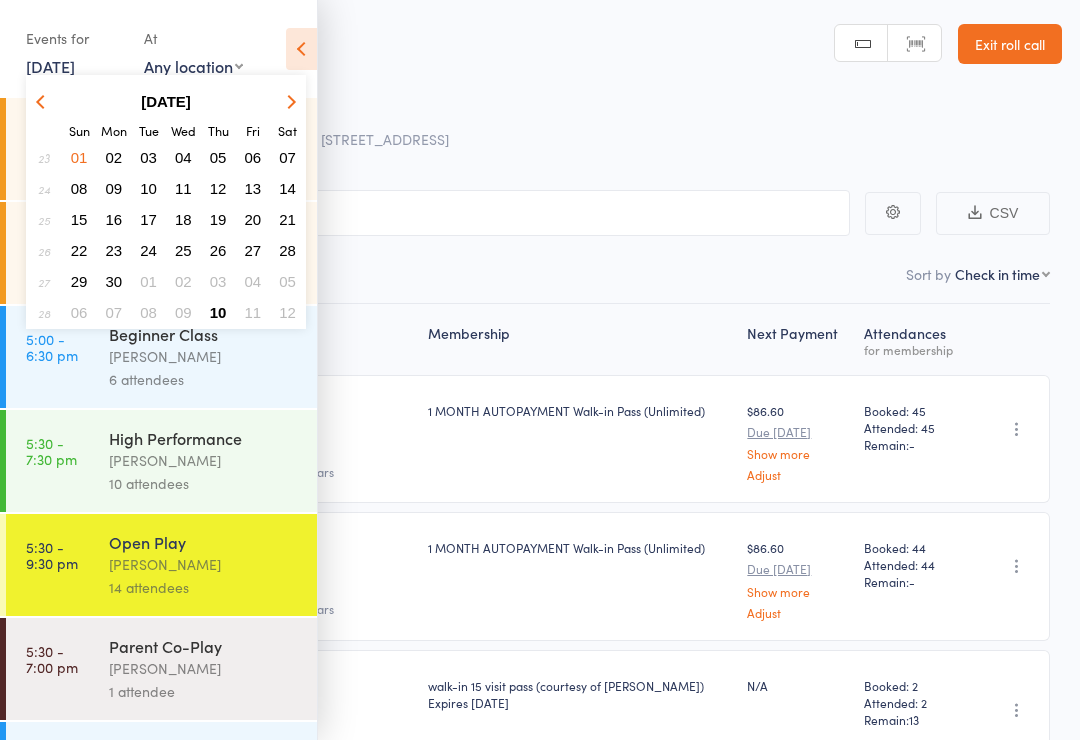 click on "10" at bounding box center (148, 188) 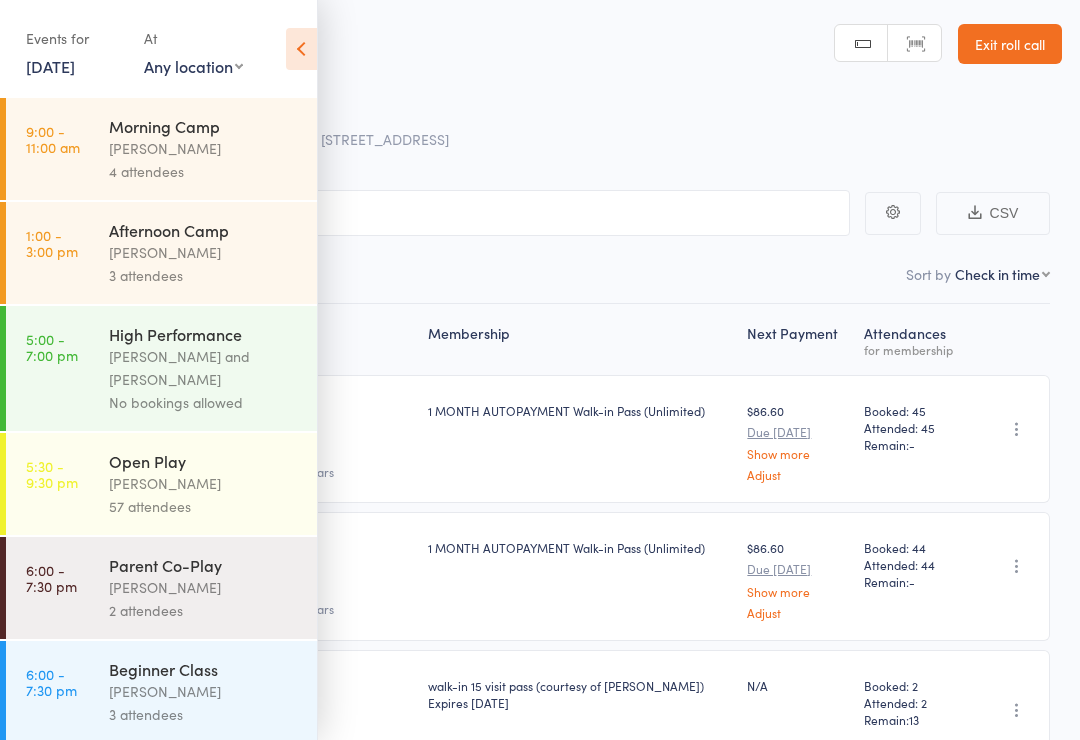 click on "[PERSON_NAME]" at bounding box center [204, 483] 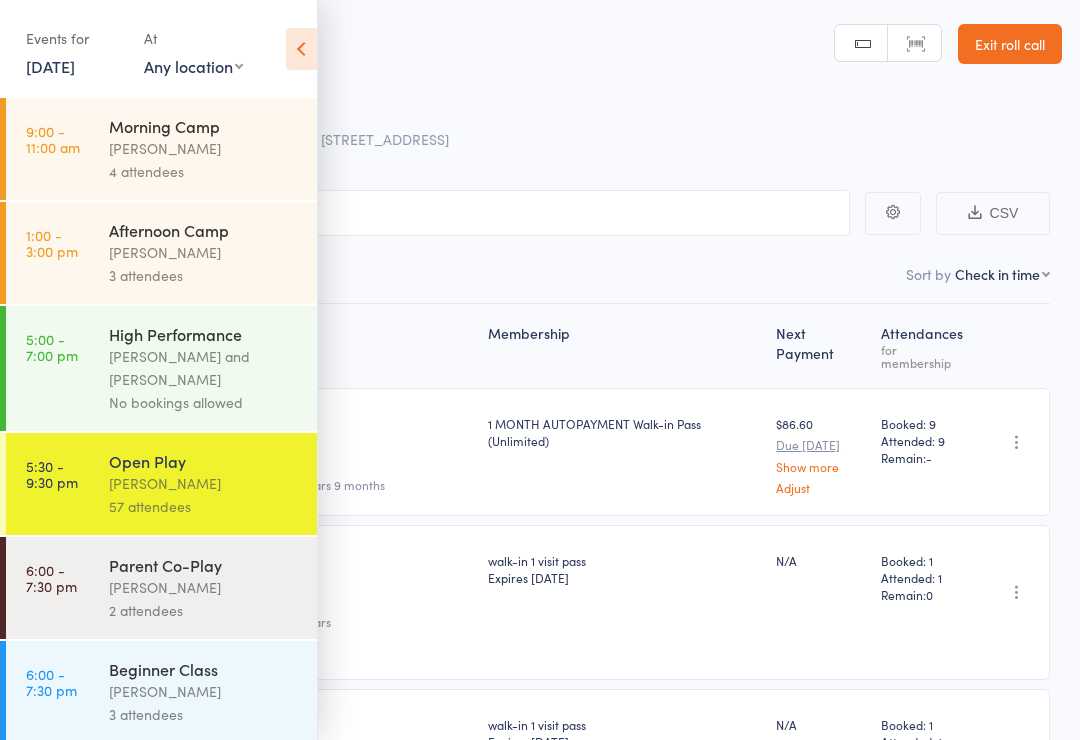 click at bounding box center (301, 49) 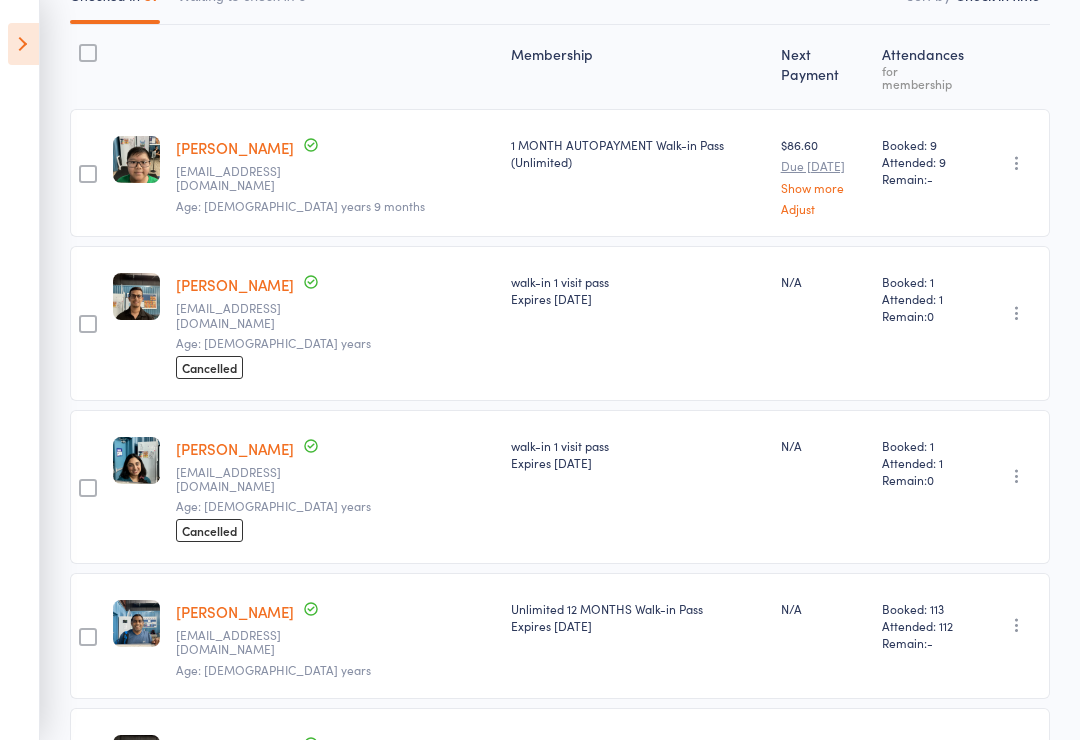 scroll, scrollTop: 0, scrollLeft: 0, axis: both 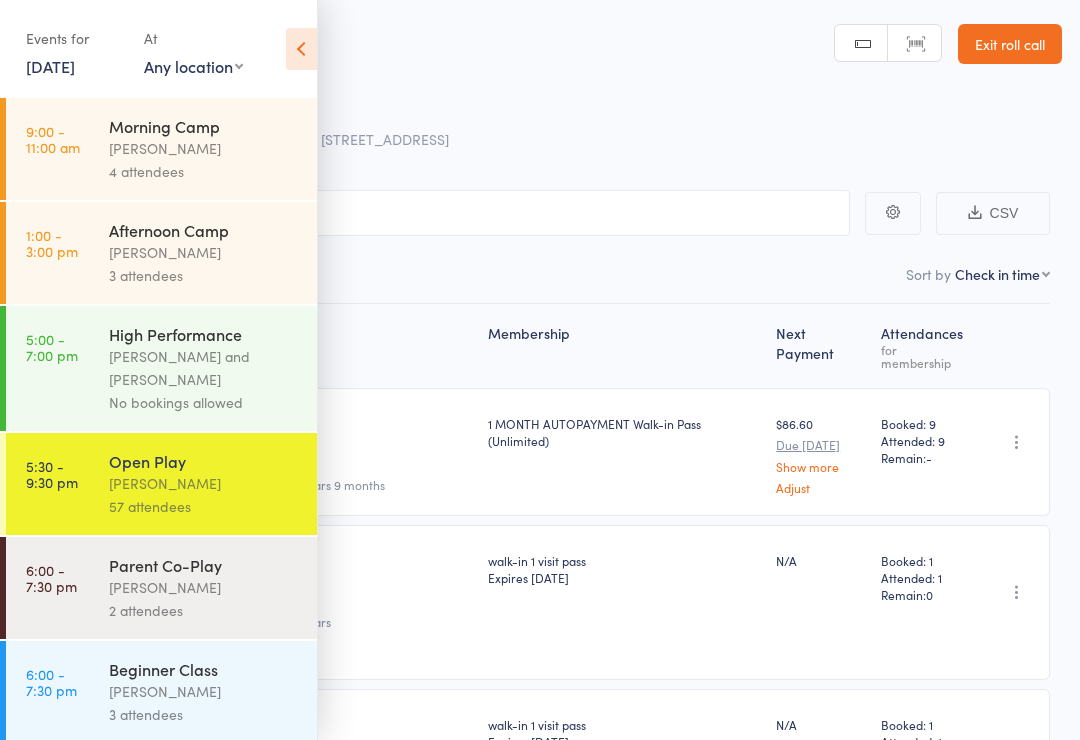 click at bounding box center (301, 49) 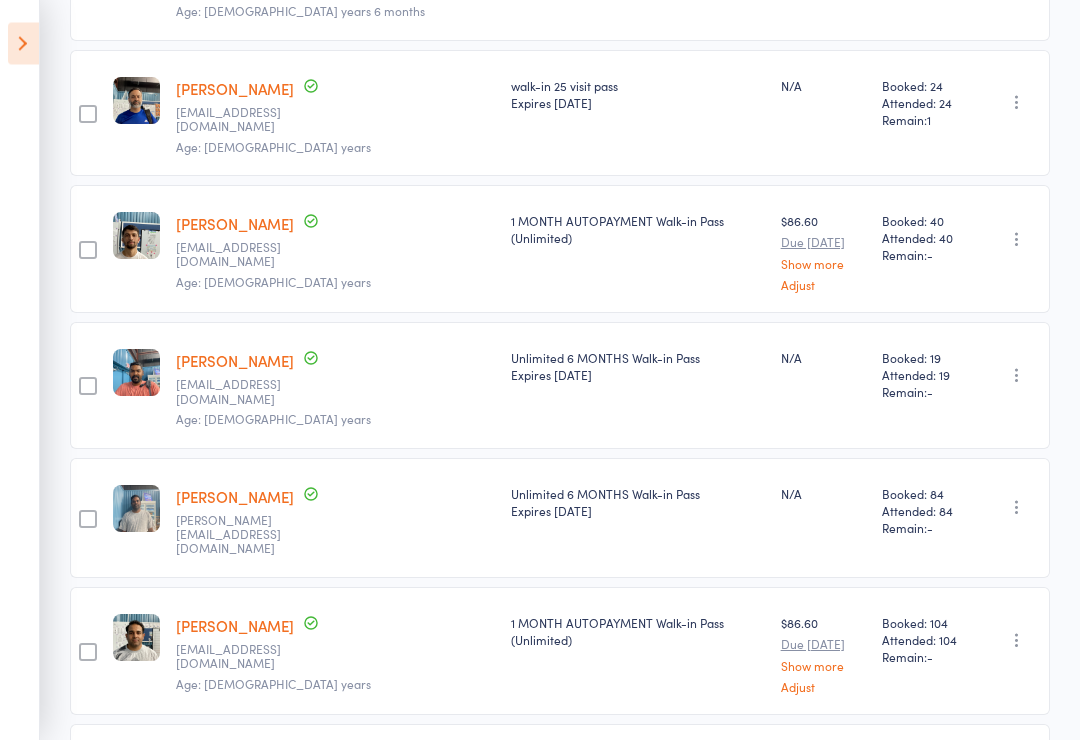 scroll, scrollTop: 6868, scrollLeft: 0, axis: vertical 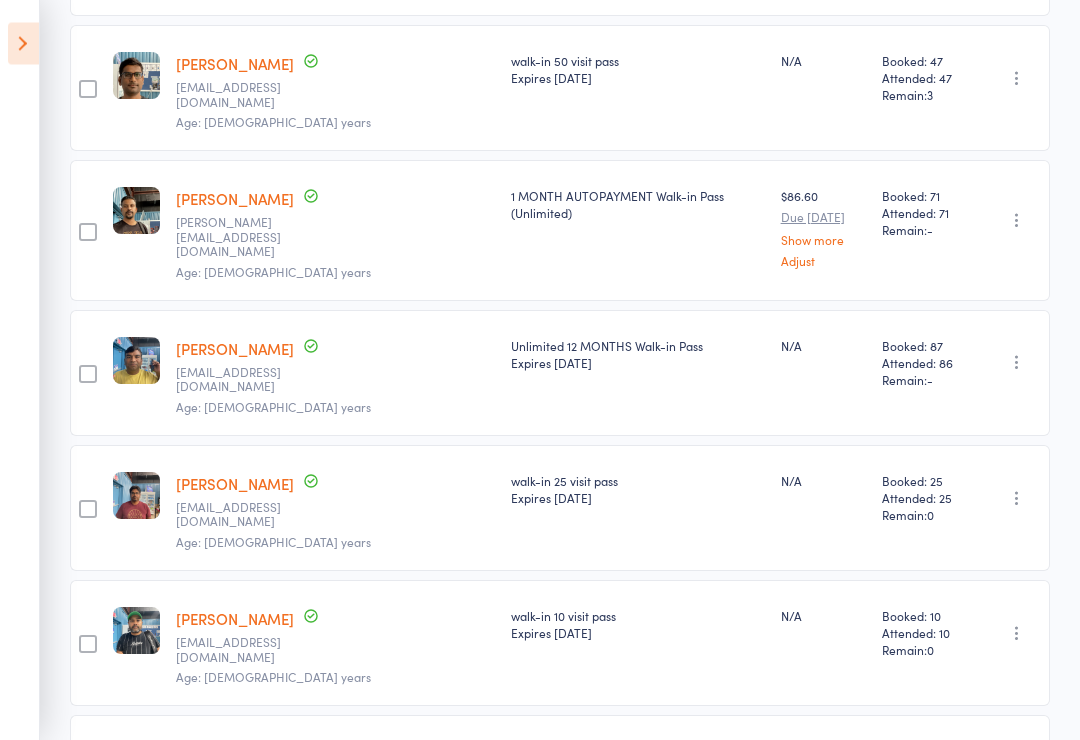 click at bounding box center (23, 44) 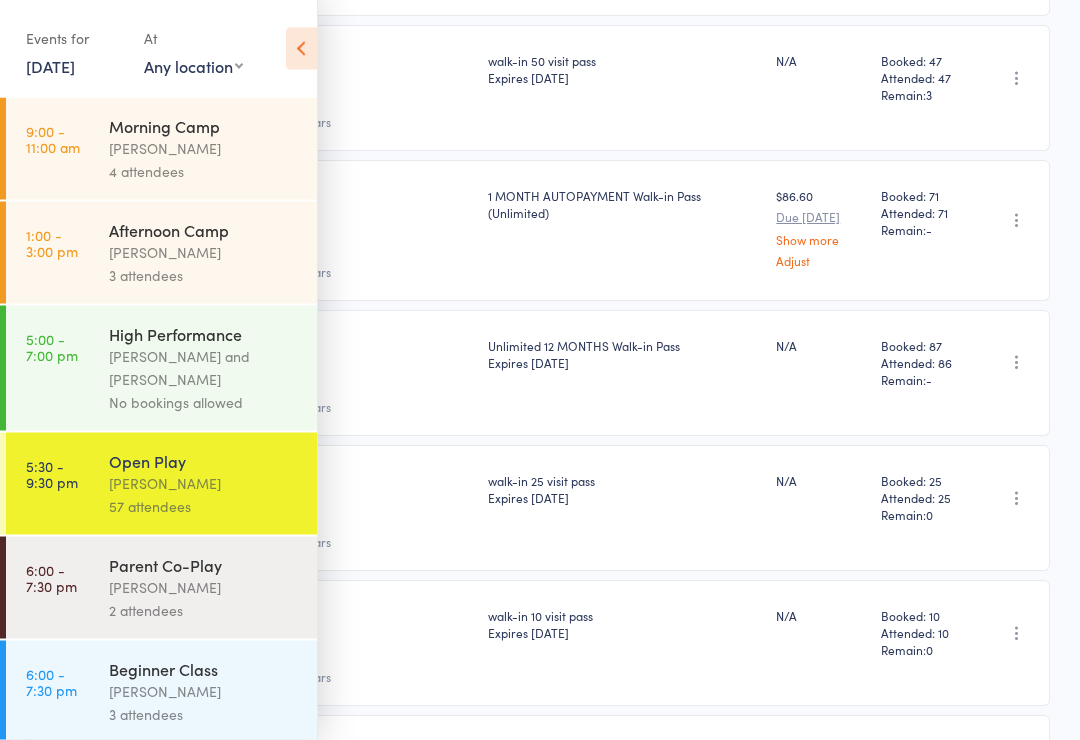 scroll, scrollTop: 5174, scrollLeft: 0, axis: vertical 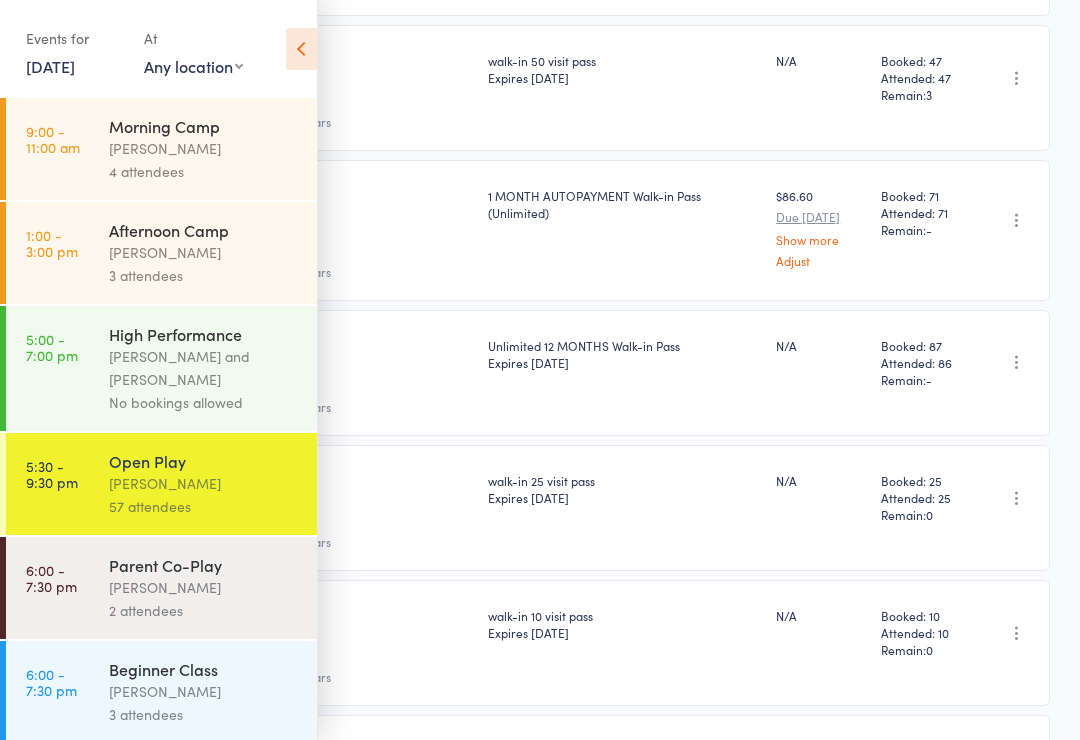 click on "10 Jun, 2025" at bounding box center [50, 66] 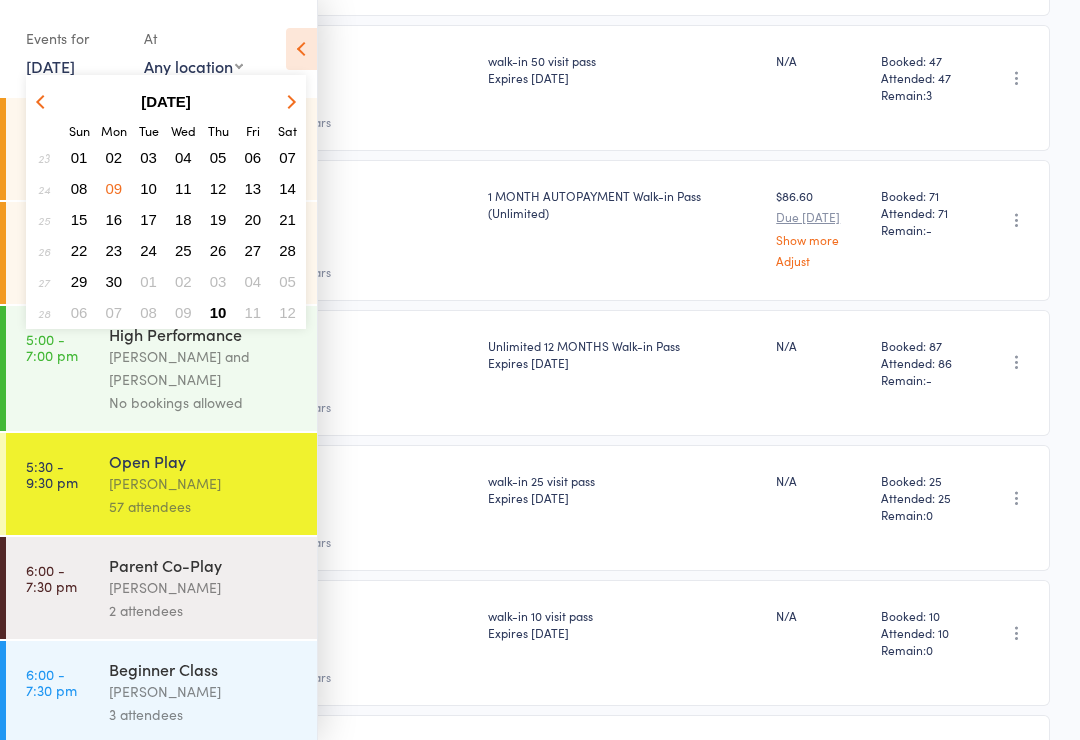 click at bounding box center [288, 101] 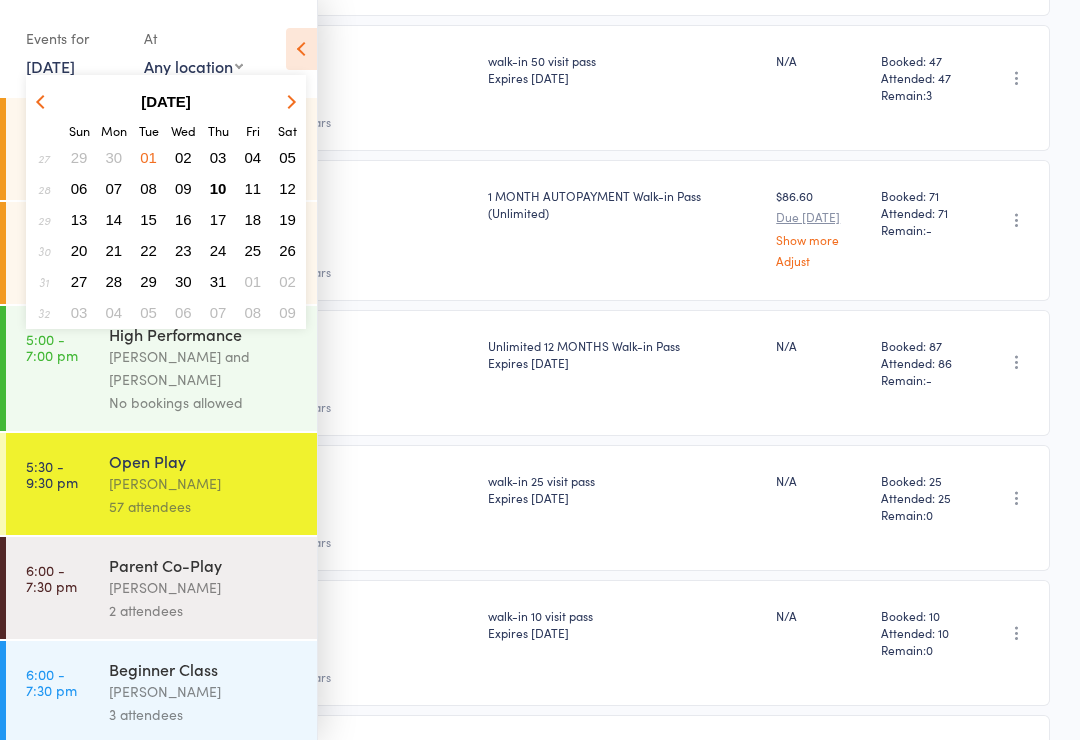click on "10" at bounding box center [218, 188] 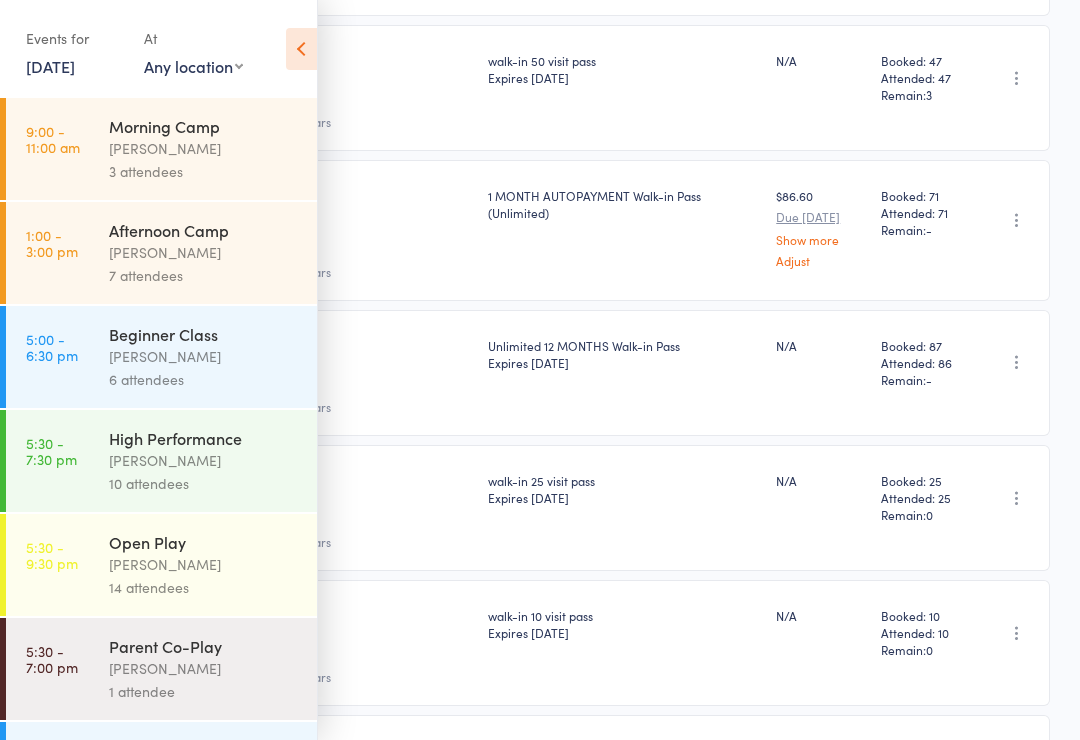 click on "[PERSON_NAME]" at bounding box center (204, 564) 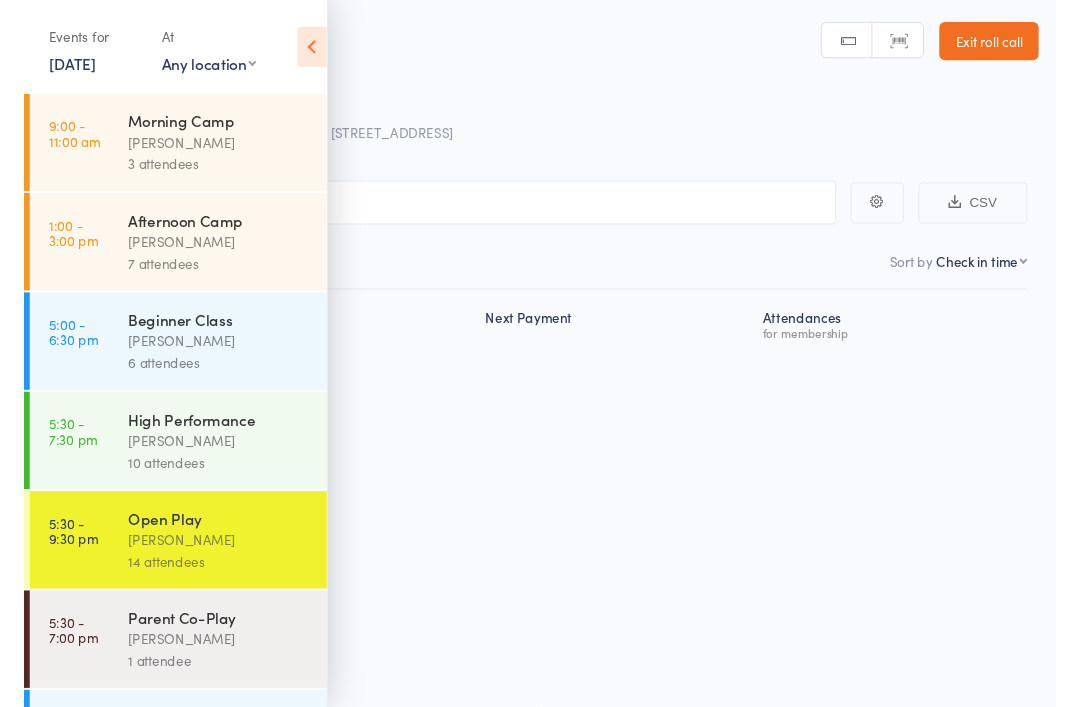 scroll, scrollTop: 14, scrollLeft: 0, axis: vertical 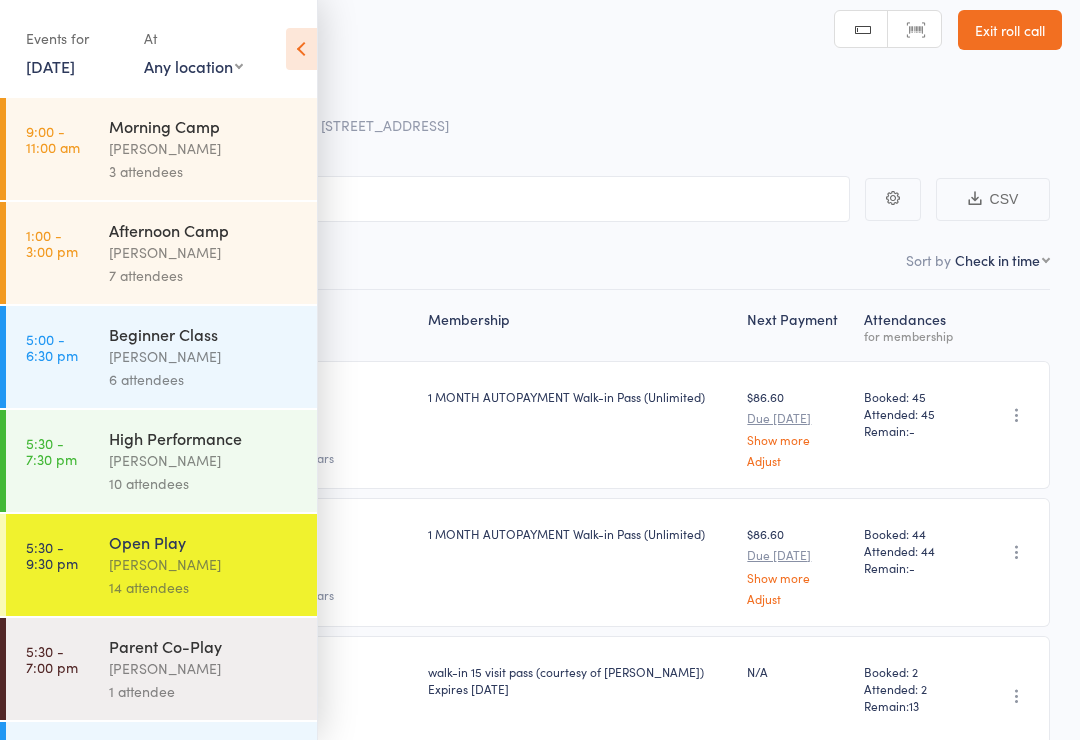 click at bounding box center [301, 49] 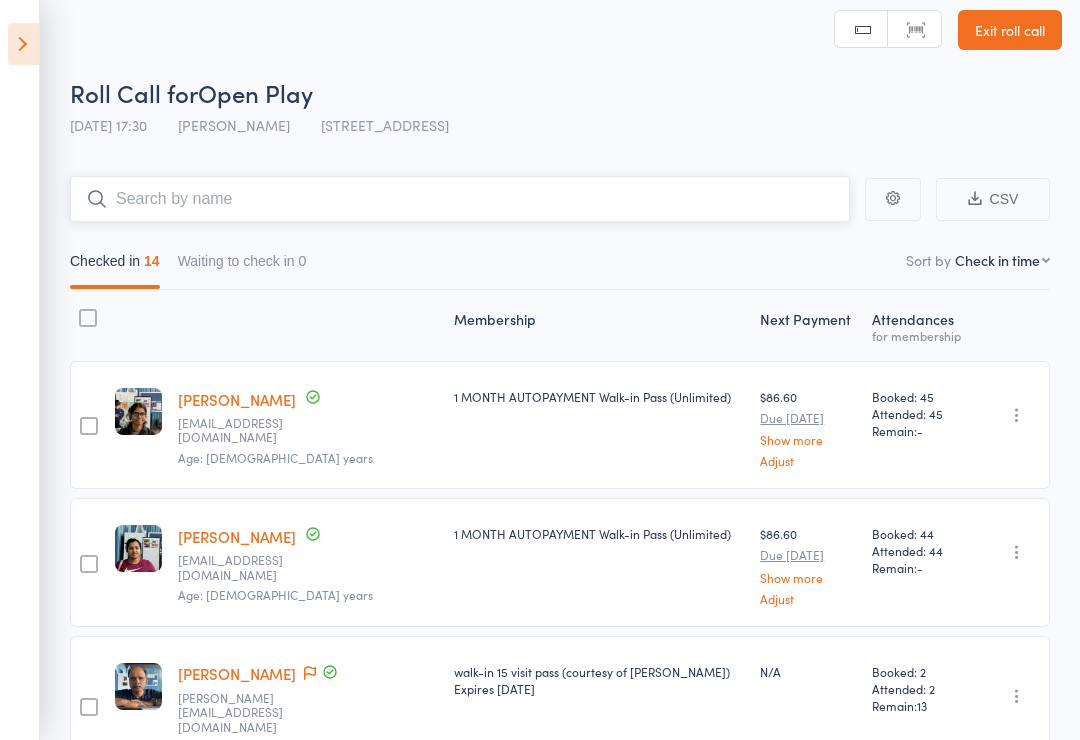 click at bounding box center [460, 199] 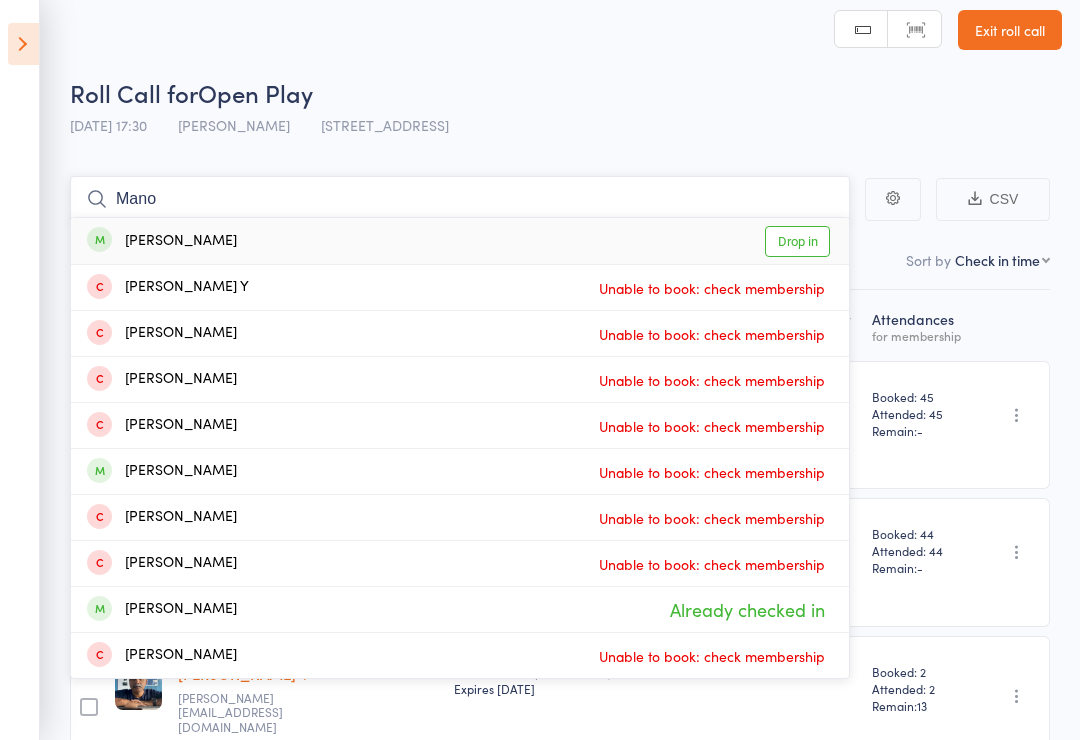type on "Mano" 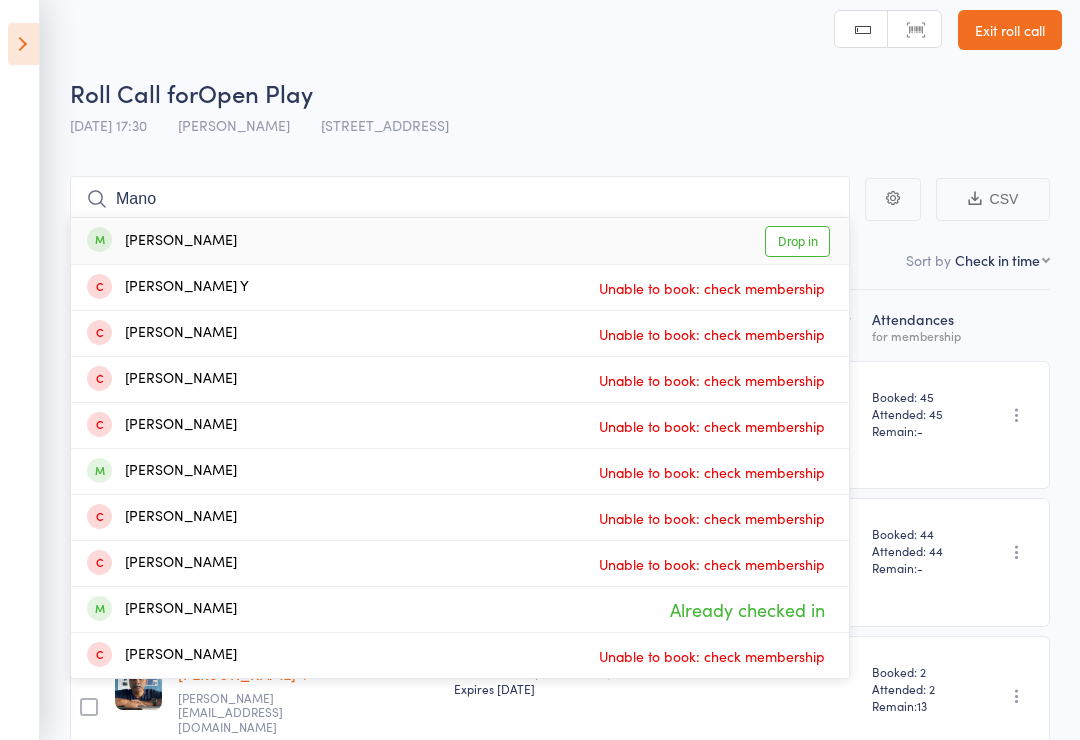 click on "Drop in" at bounding box center [797, 241] 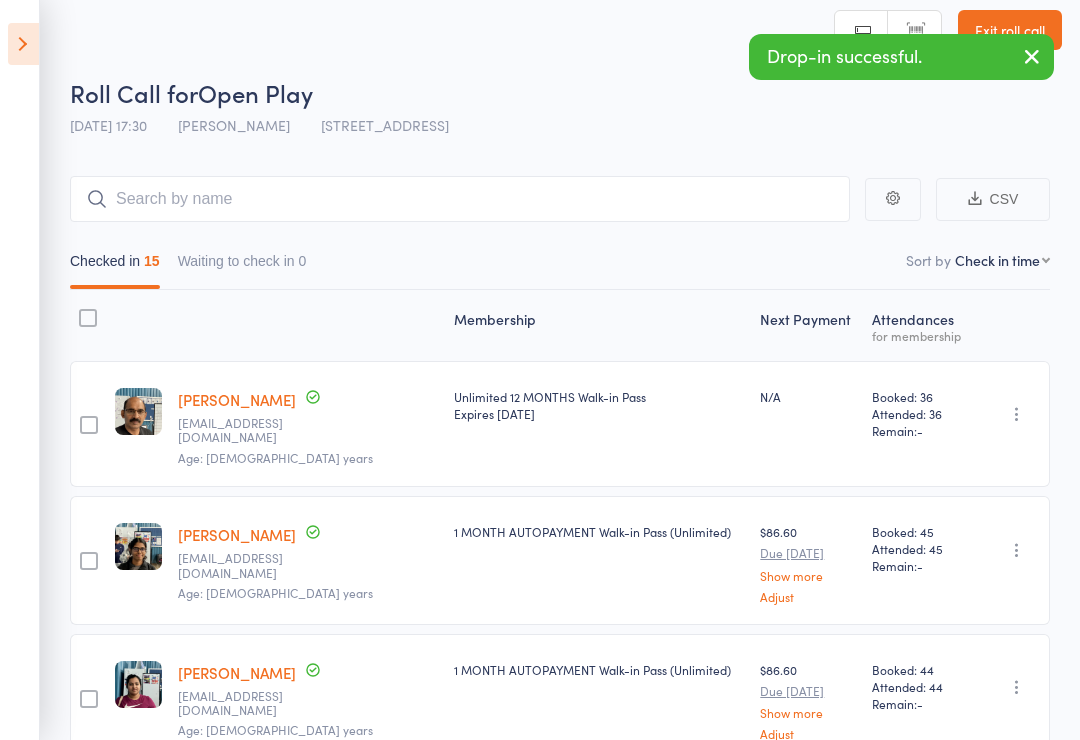 click on "CSV" at bounding box center (993, 199) 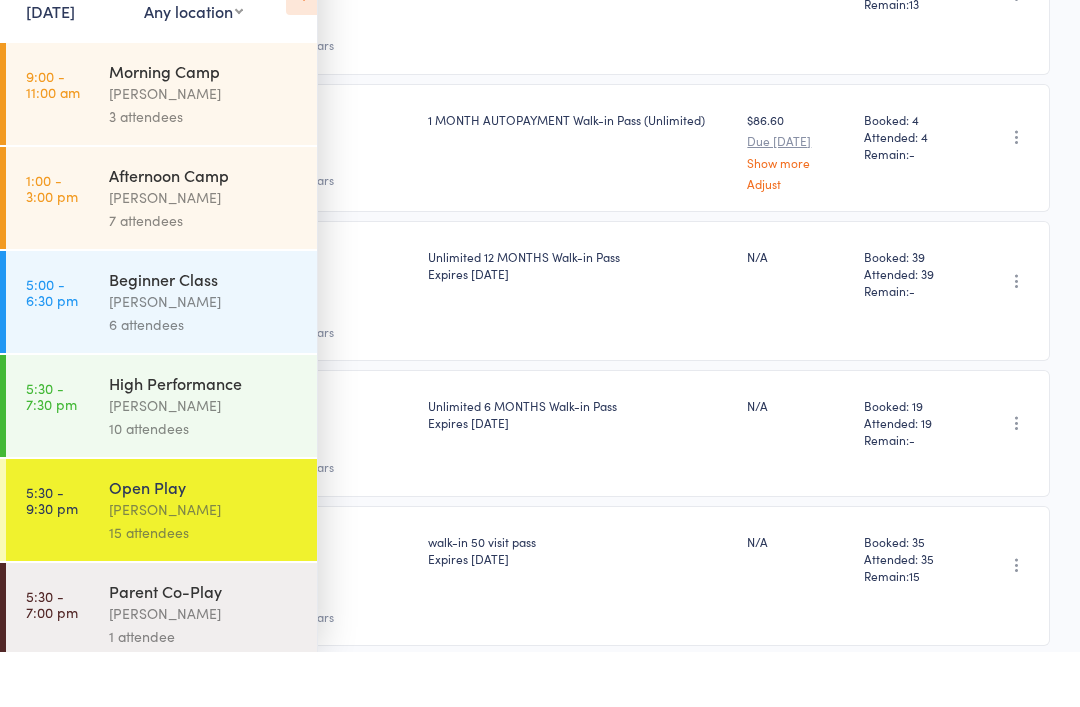 scroll, scrollTop: 0, scrollLeft: 0, axis: both 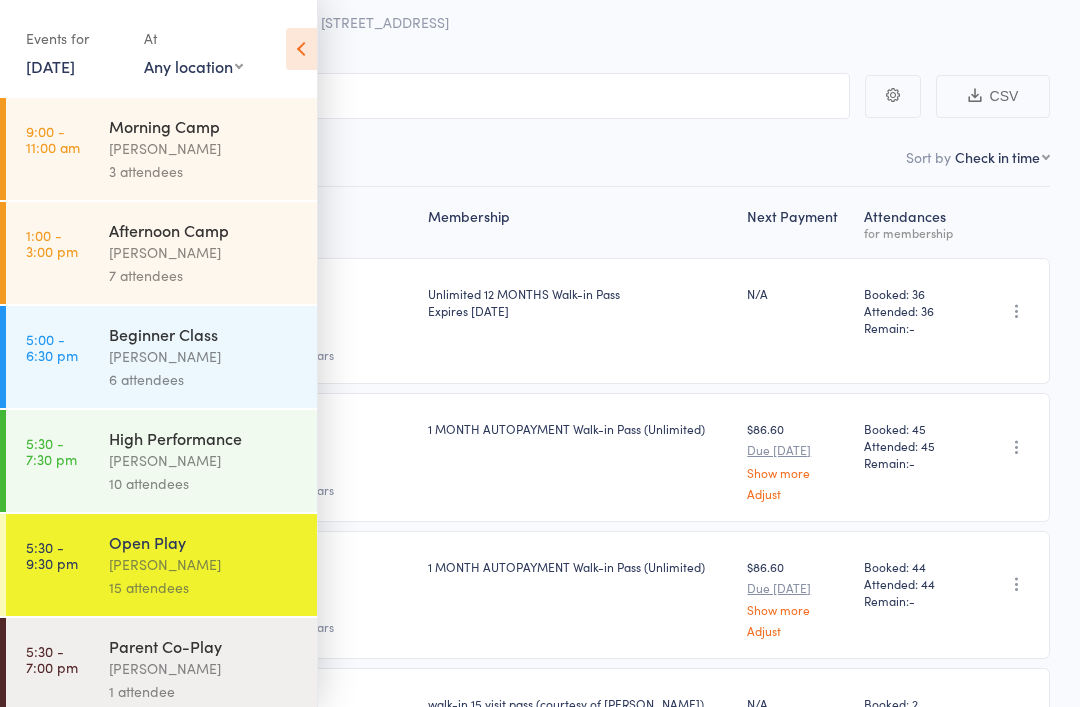 click at bounding box center [301, 49] 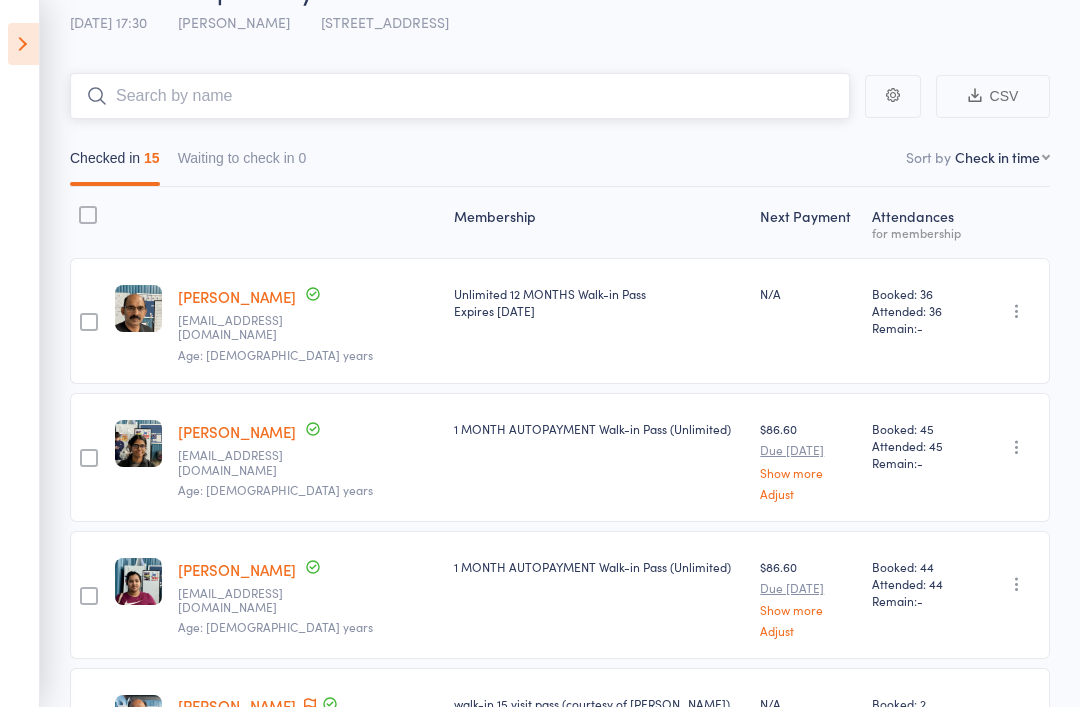 click at bounding box center [460, 96] 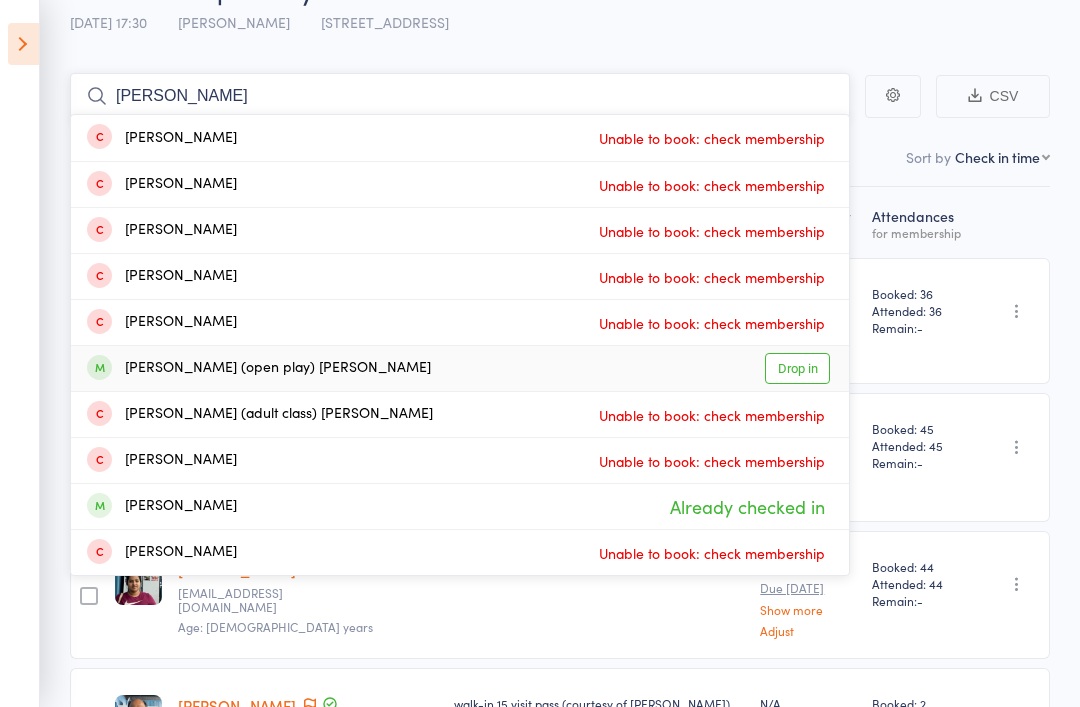 type on "[PERSON_NAME]" 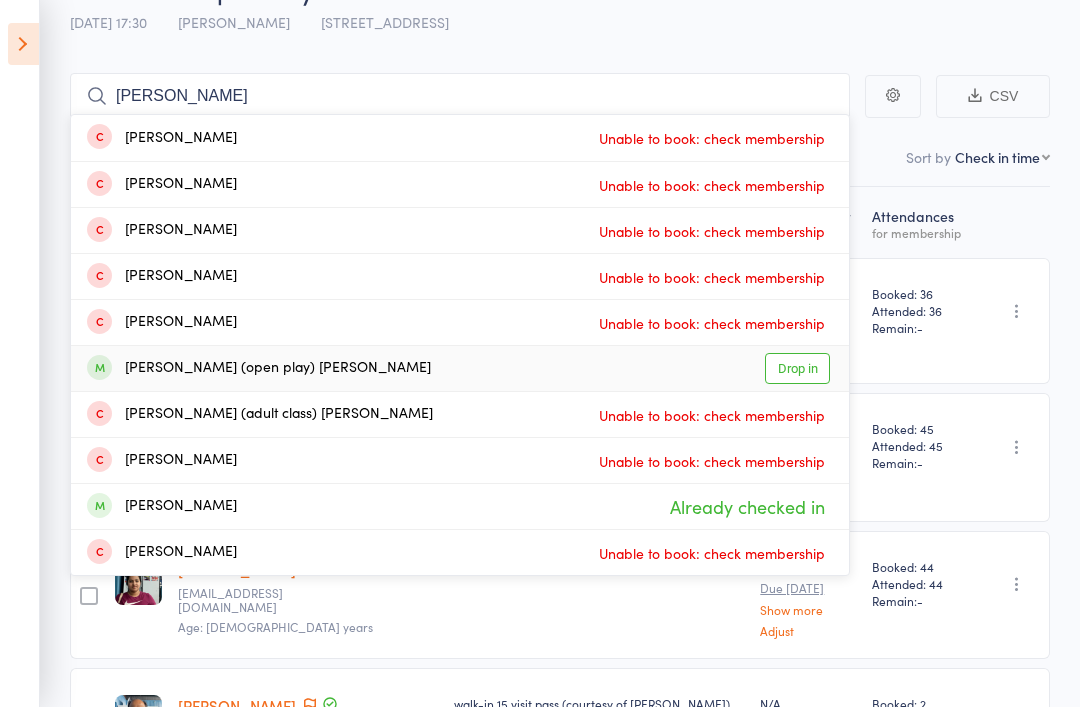 click on "Drop in" at bounding box center [797, 368] 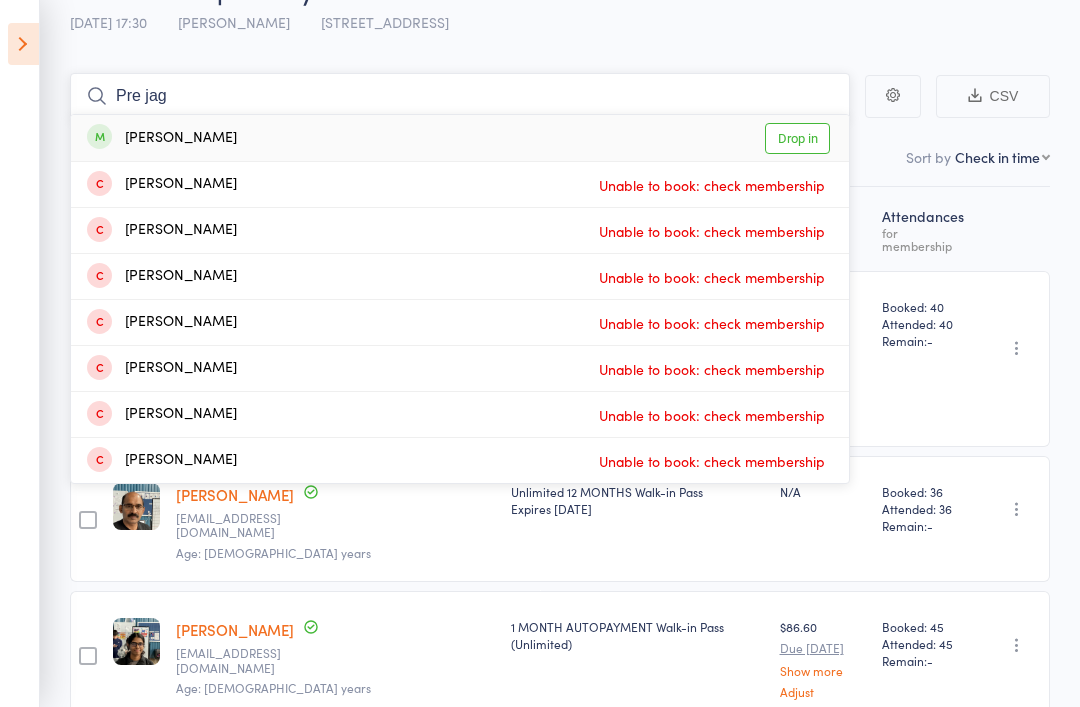type on "Pre jag" 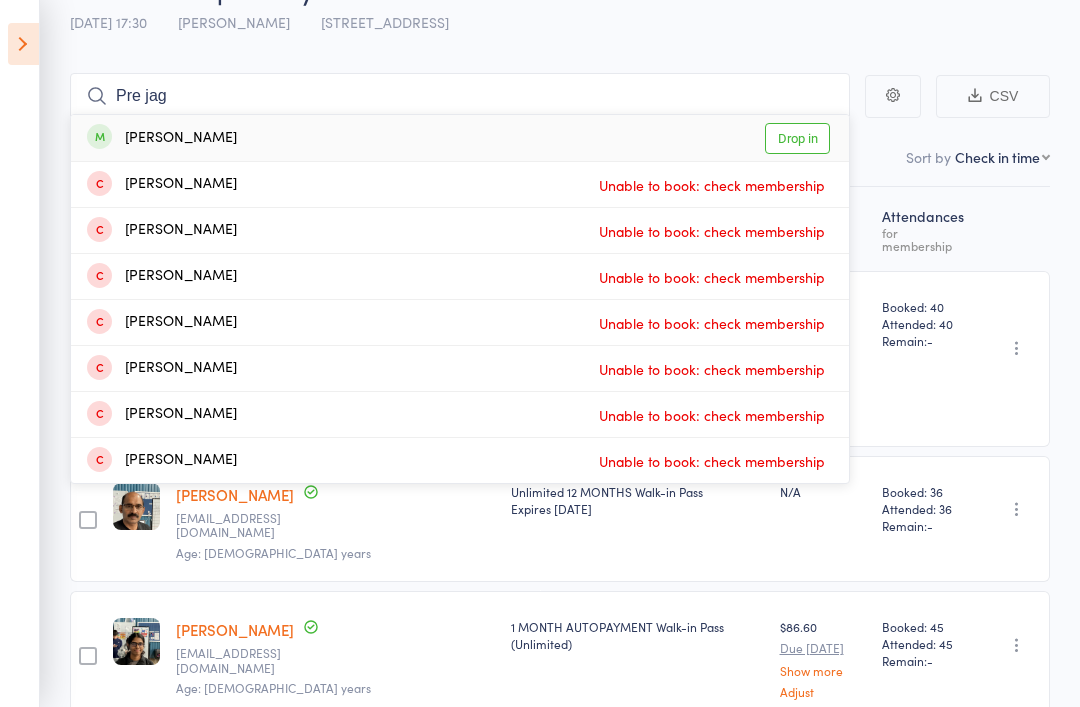 click on "Drop in" at bounding box center (797, 138) 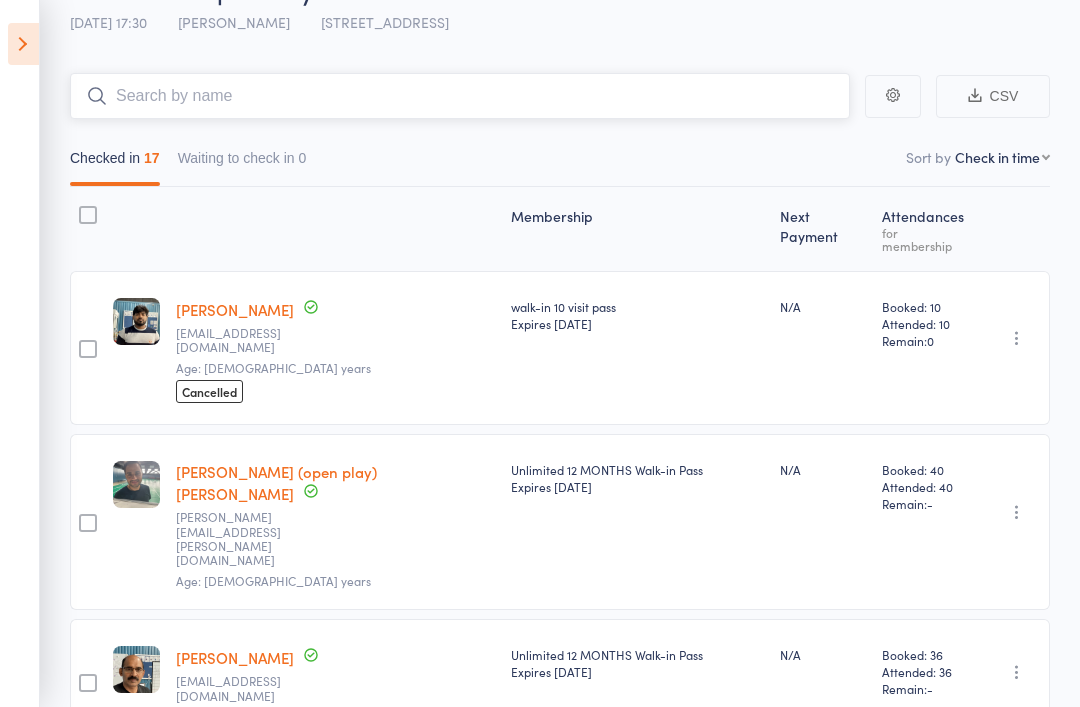 click at bounding box center [460, 96] 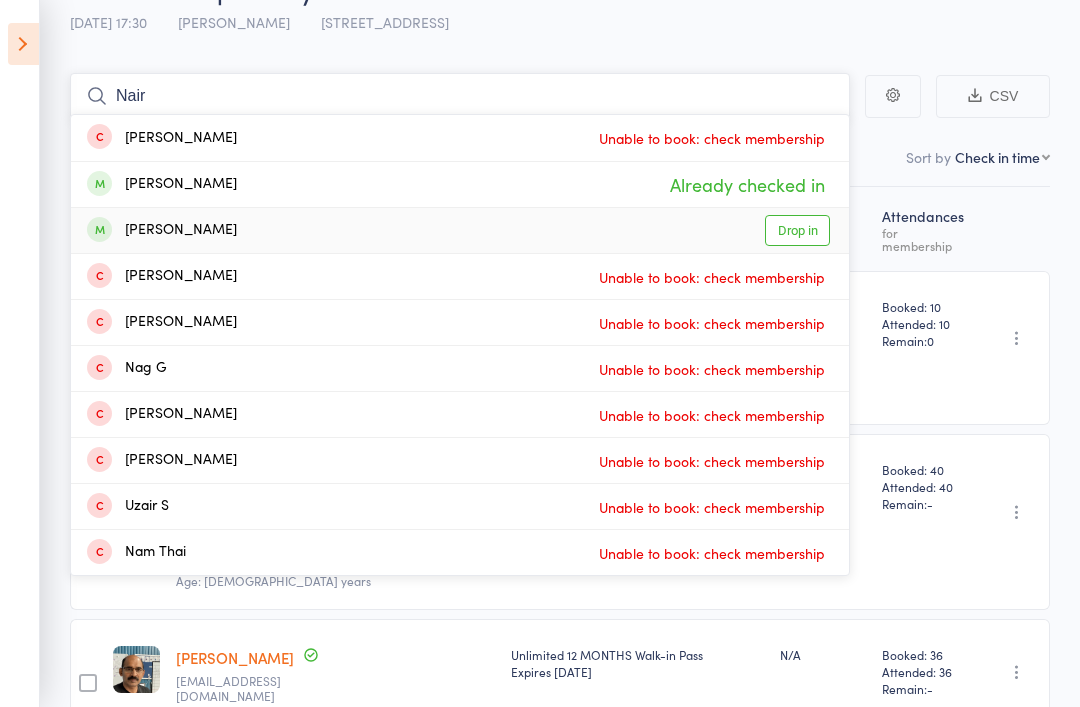 type on "Nair" 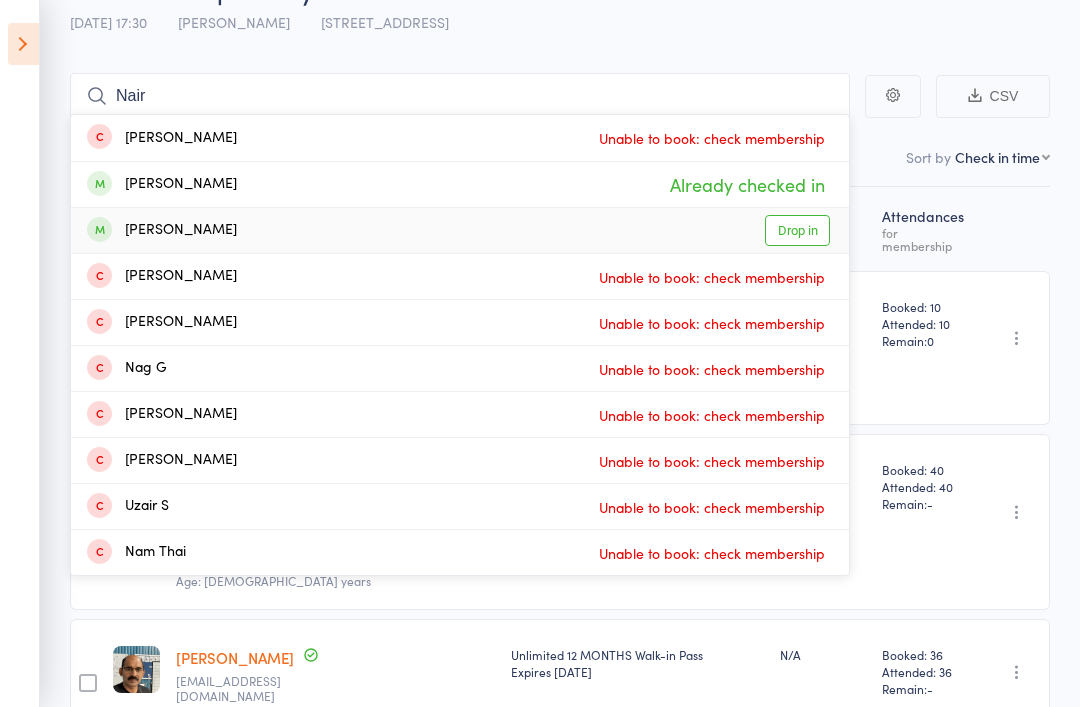 click on "Drop in" at bounding box center [797, 230] 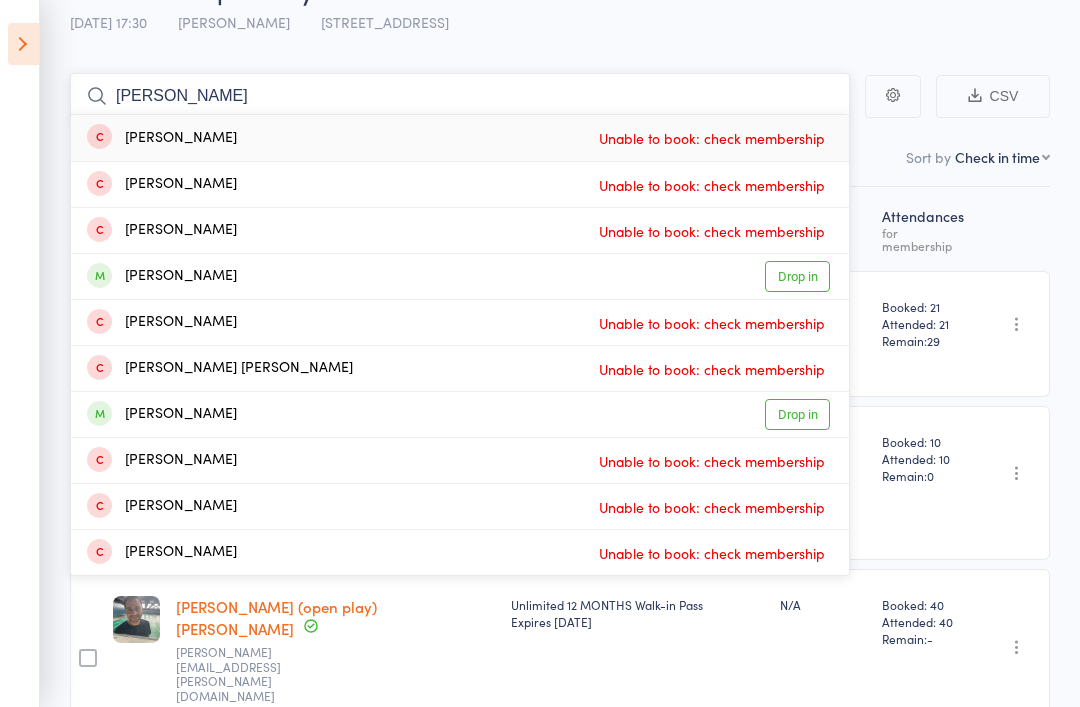 type on "Thomas" 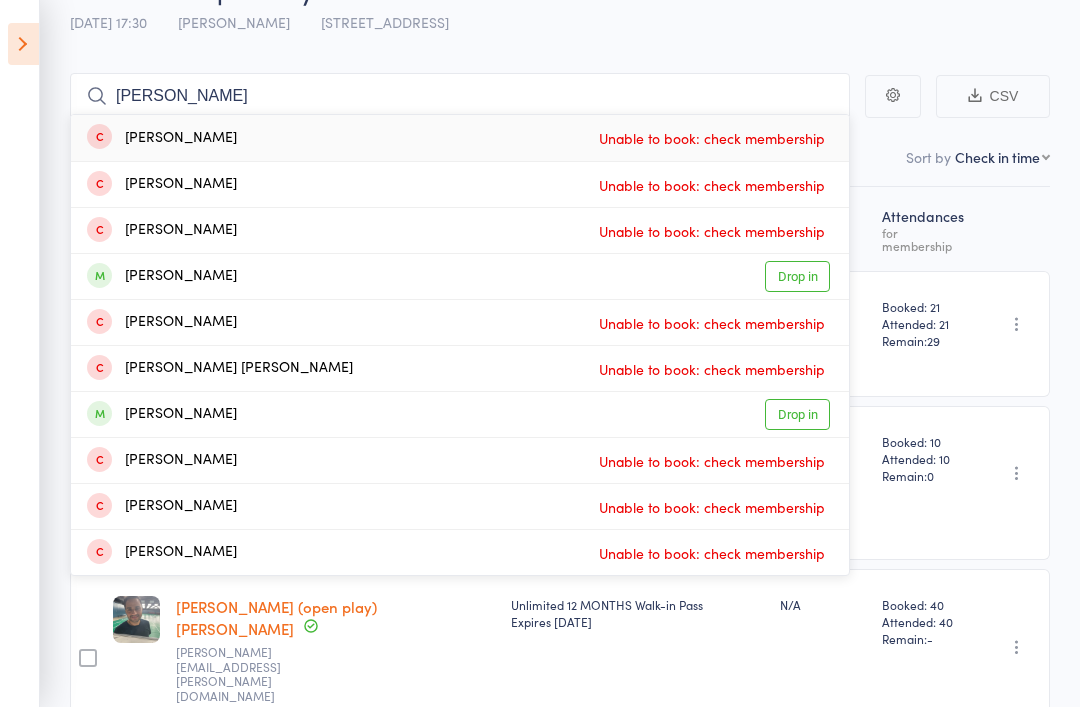 click on "Drop in" at bounding box center [797, 276] 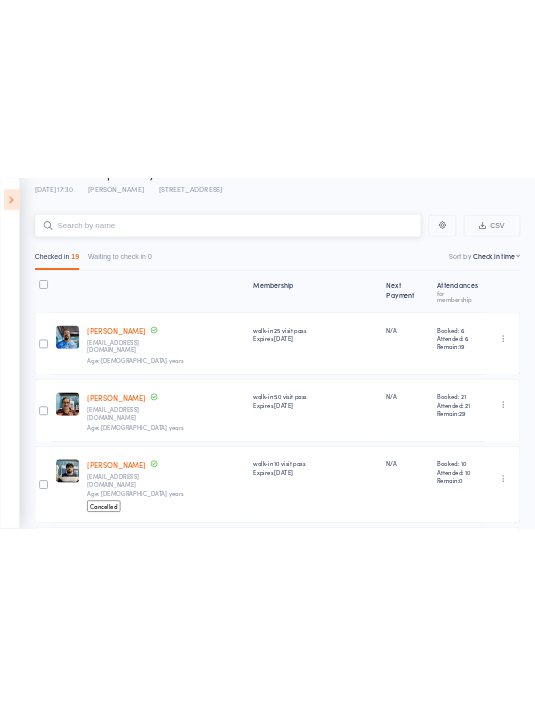 scroll, scrollTop: 62, scrollLeft: 0, axis: vertical 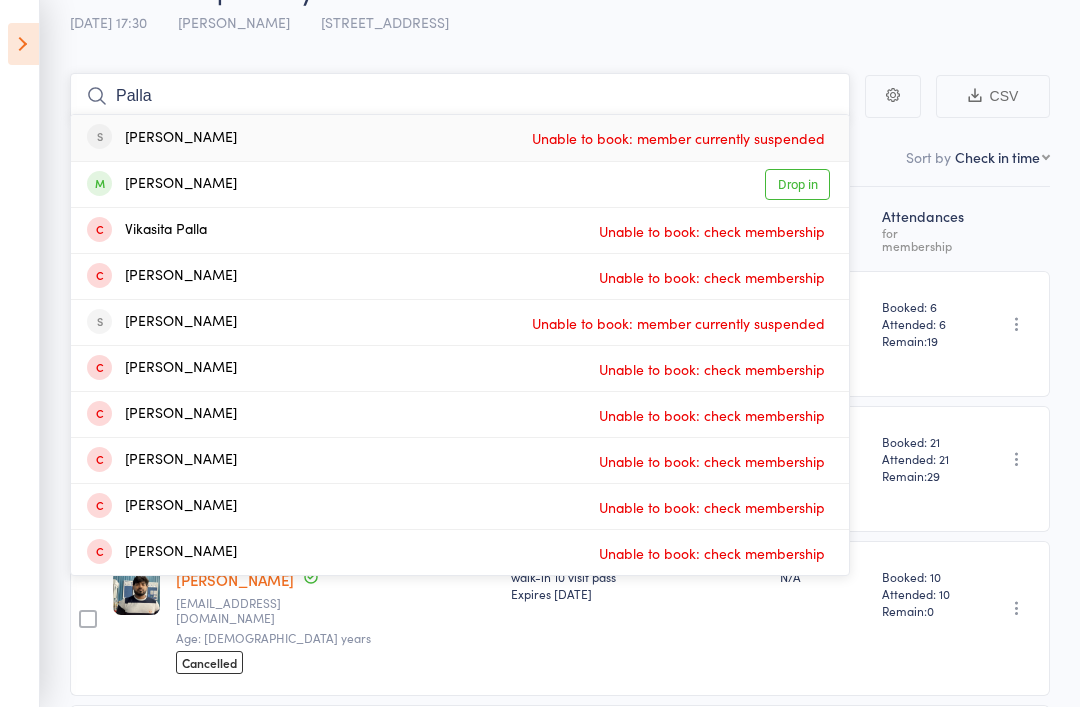 type on "Palla" 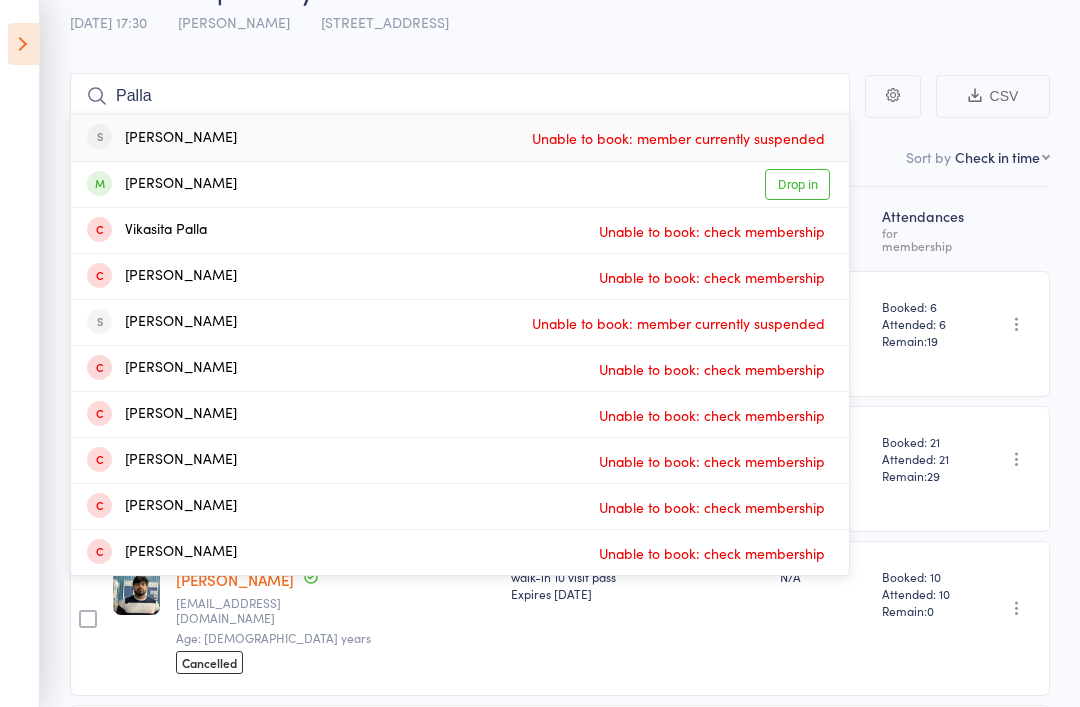 click on "Drop in" at bounding box center (797, 184) 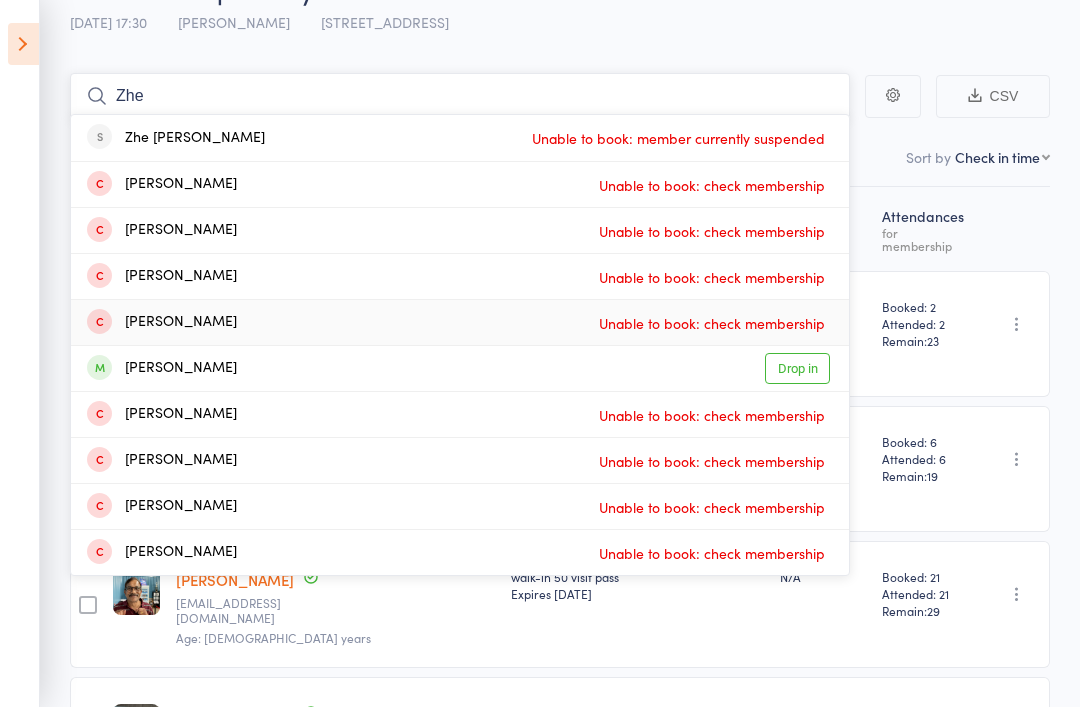type on "Zhe" 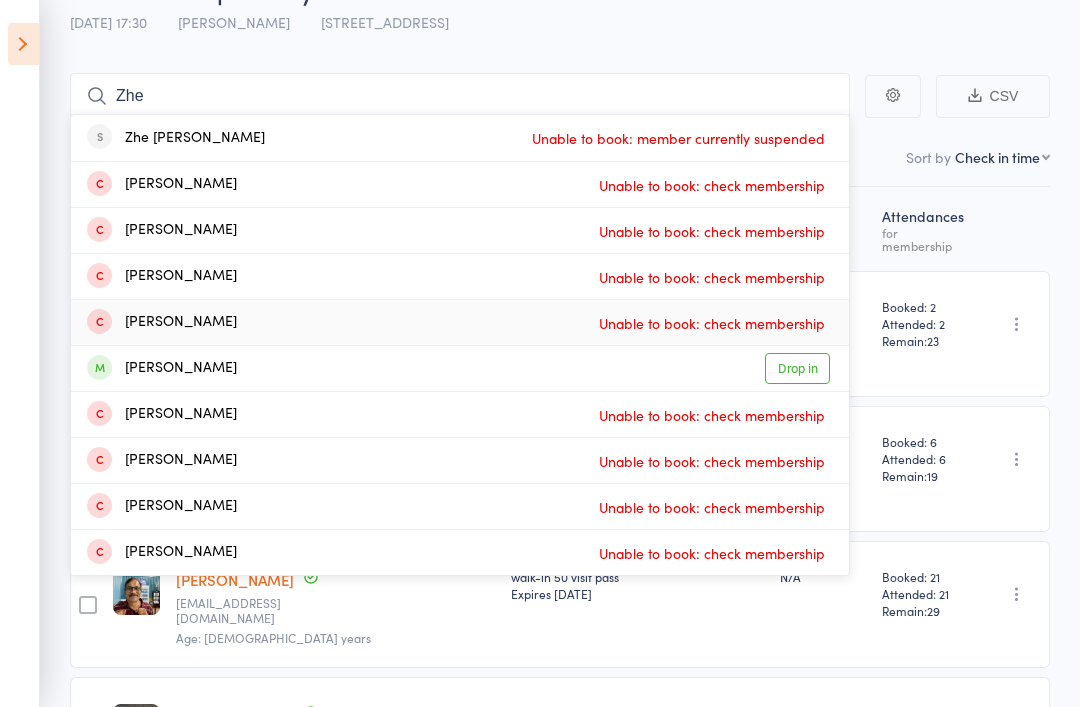 click on "Unable to book: check membership" at bounding box center (712, 323) 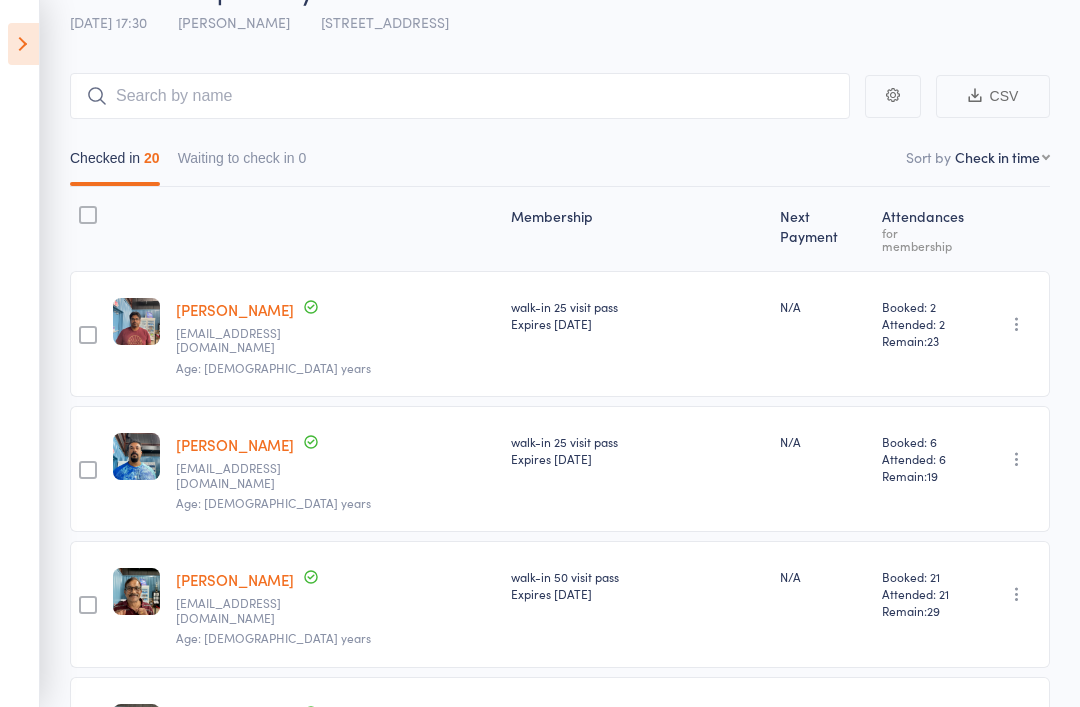 click on "N/A" at bounding box center (823, 469) 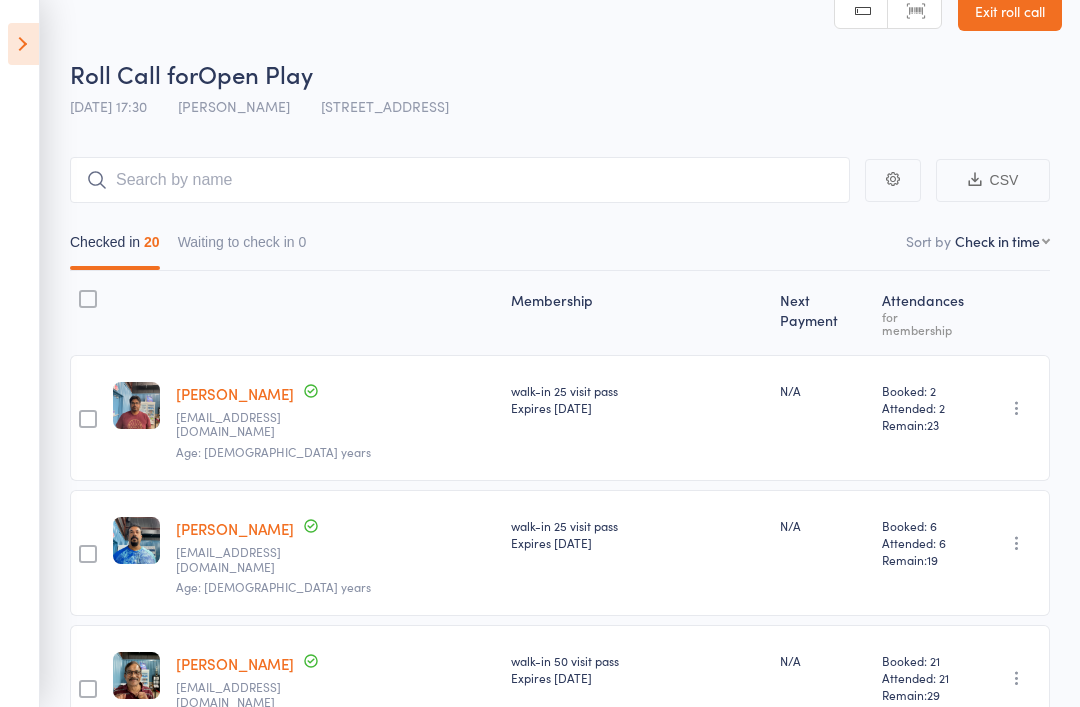 scroll, scrollTop: 40, scrollLeft: 0, axis: vertical 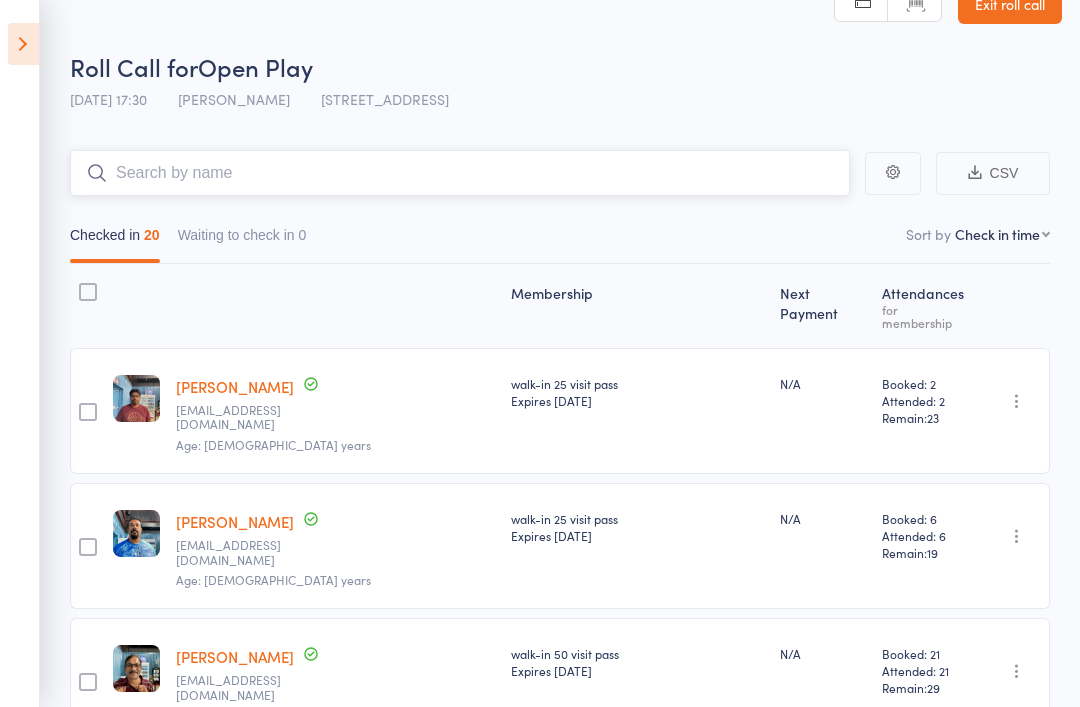 click at bounding box center (460, 173) 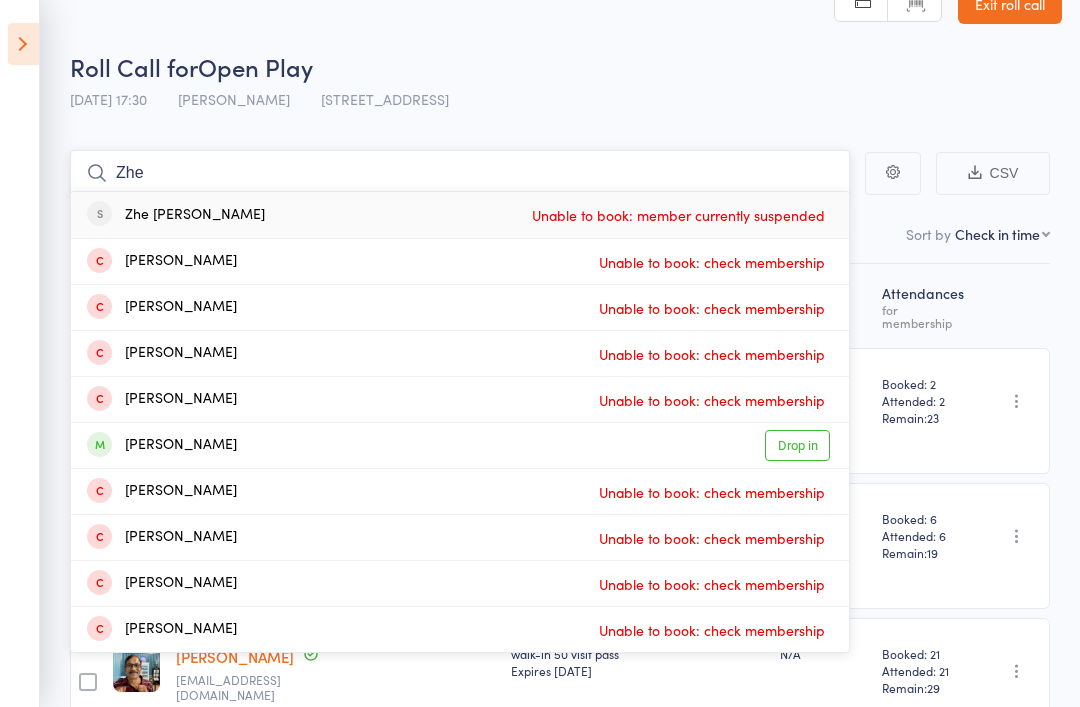 click on "Zhe" at bounding box center [460, 173] 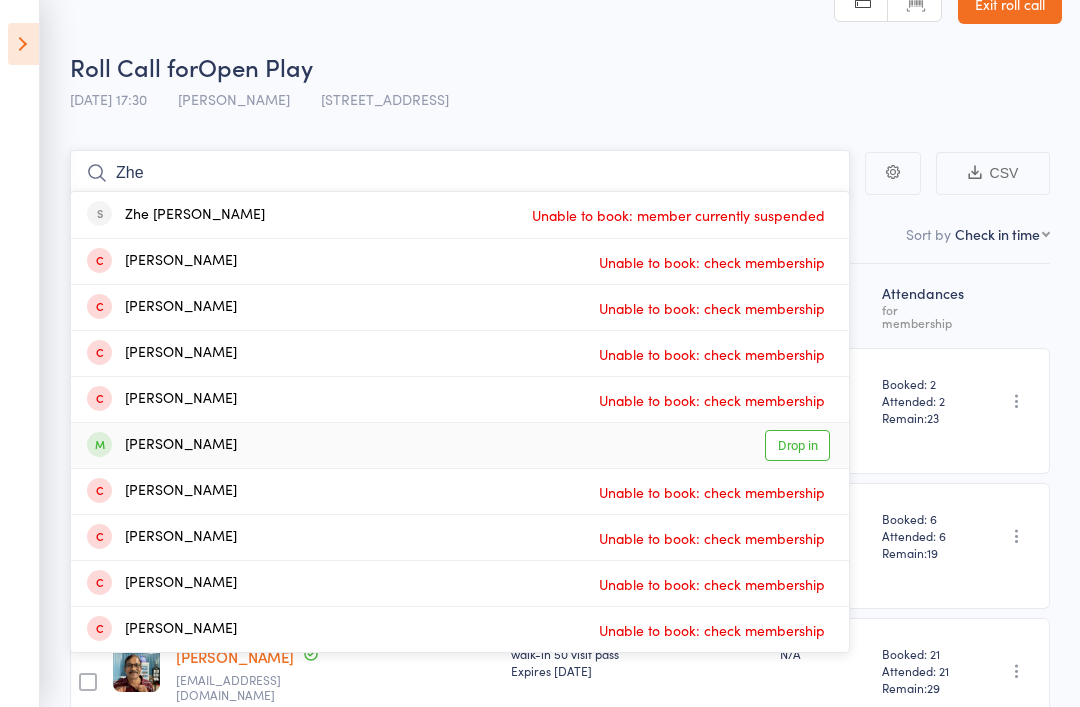 type on "Zhe" 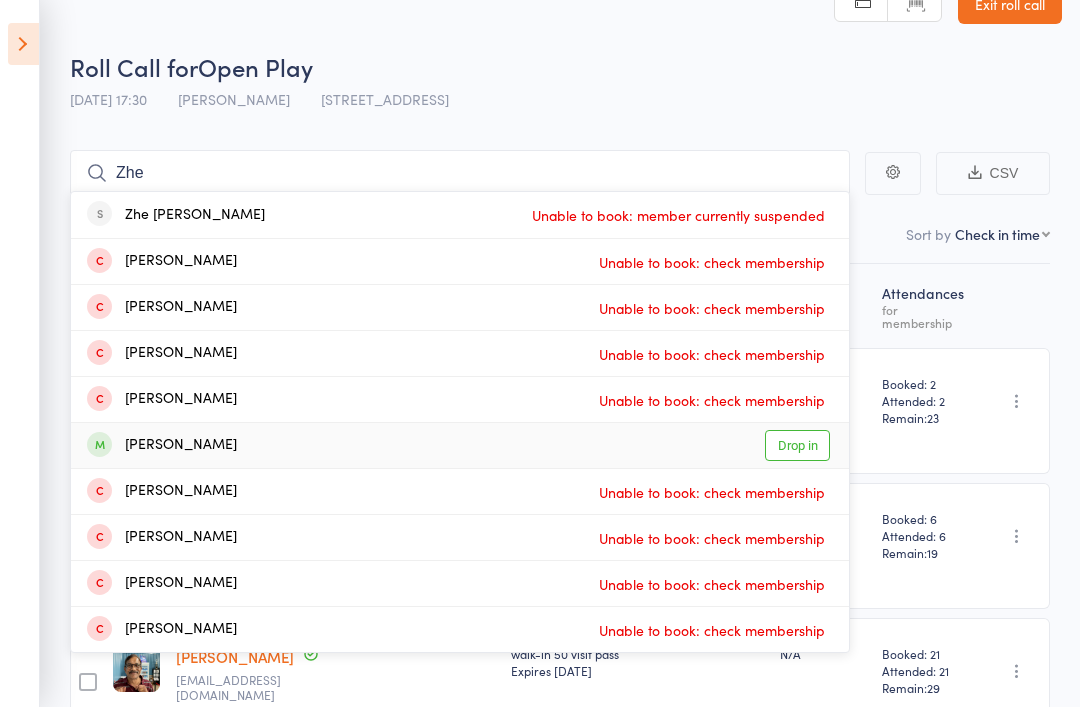 click on "Drop in" at bounding box center [797, 445] 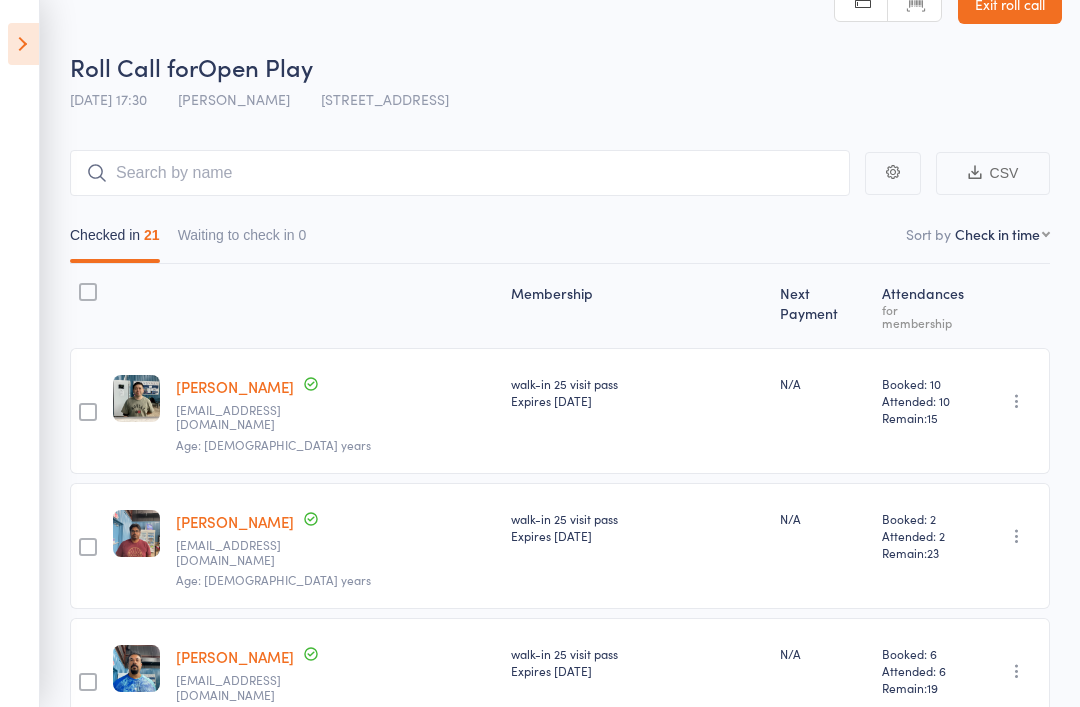 click at bounding box center [23, 44] 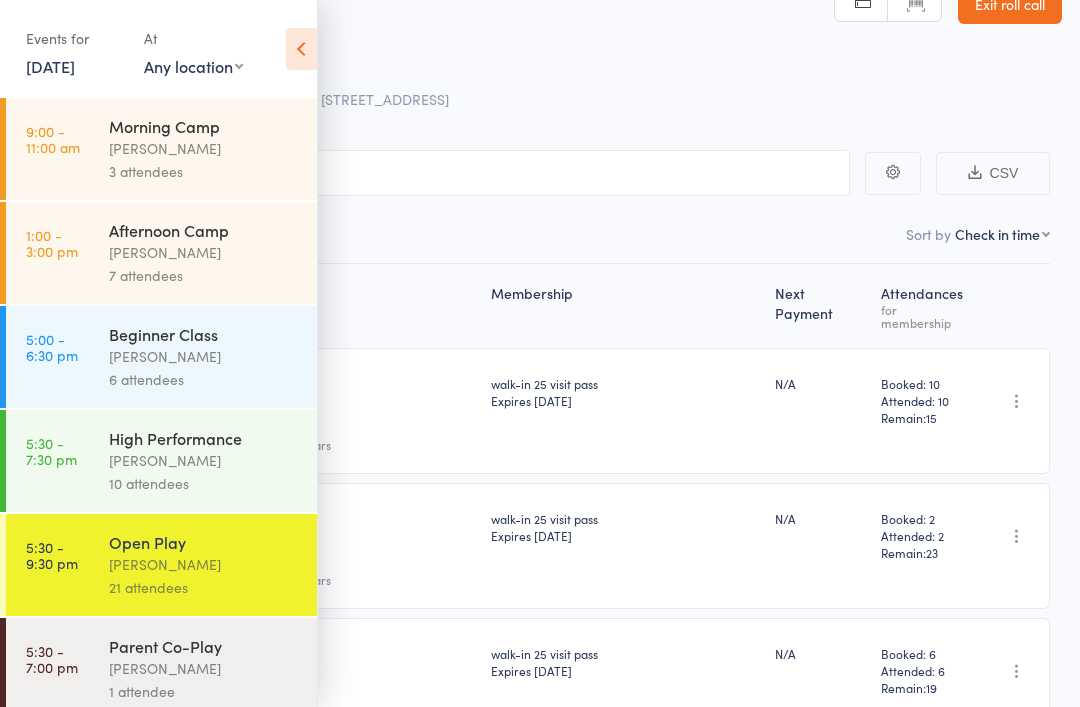 click on "[DATE]" at bounding box center (50, 66) 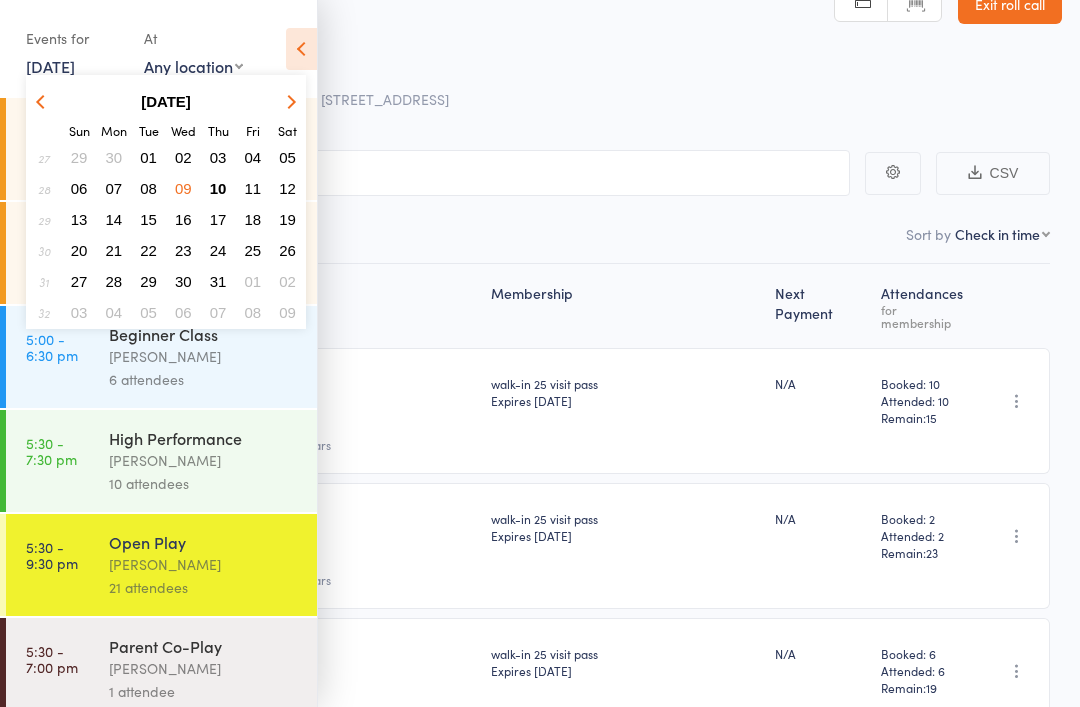 click at bounding box center (44, 101) 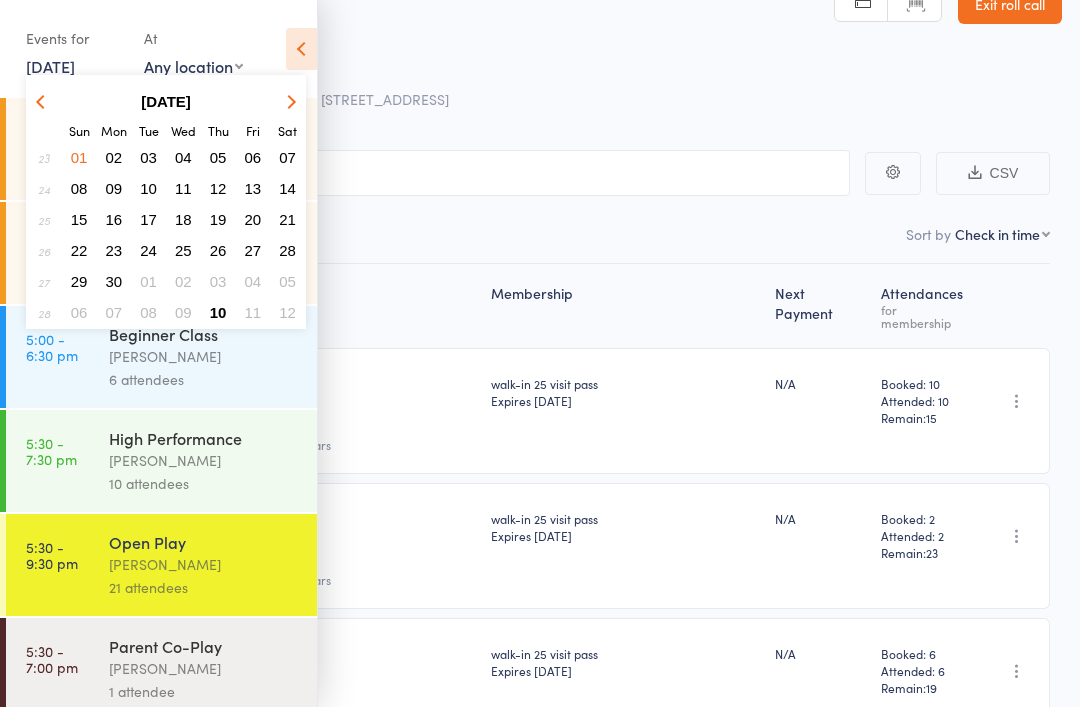 click at bounding box center [44, 101] 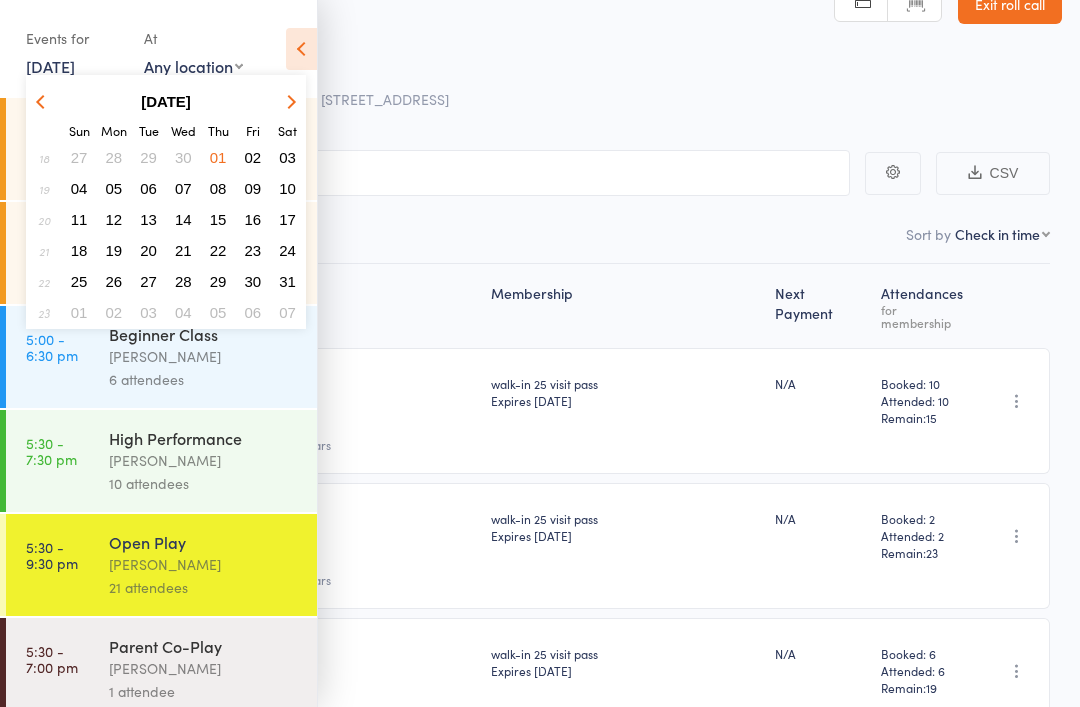 click on "21" at bounding box center (183, 250) 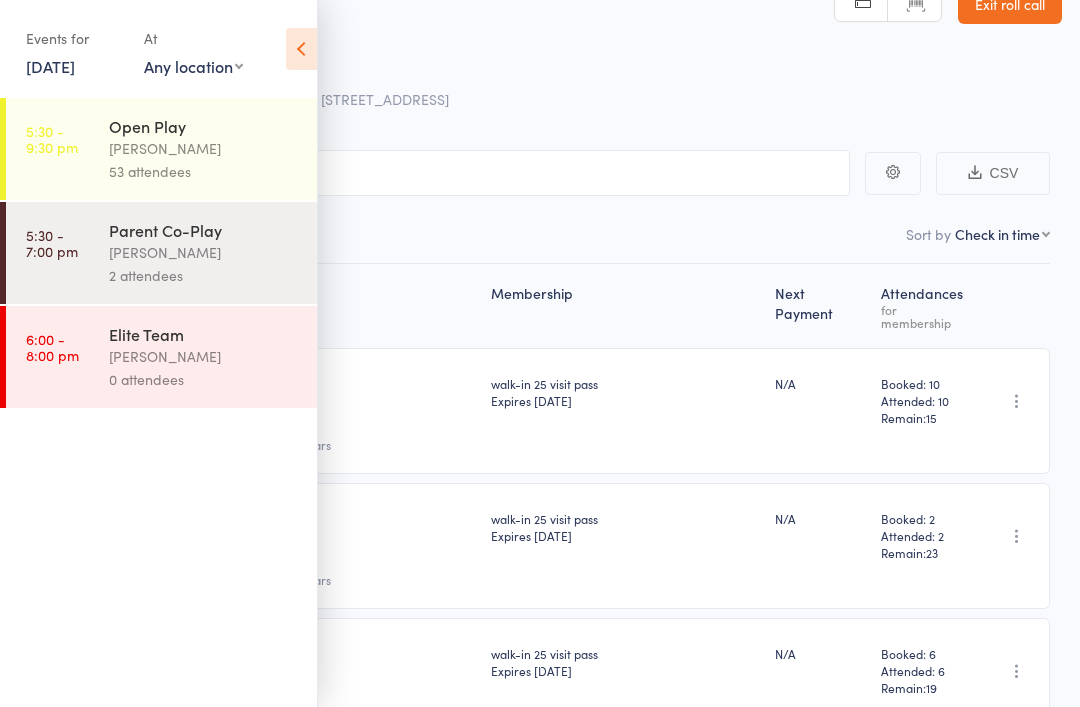 click on "53 attendees" at bounding box center [204, 171] 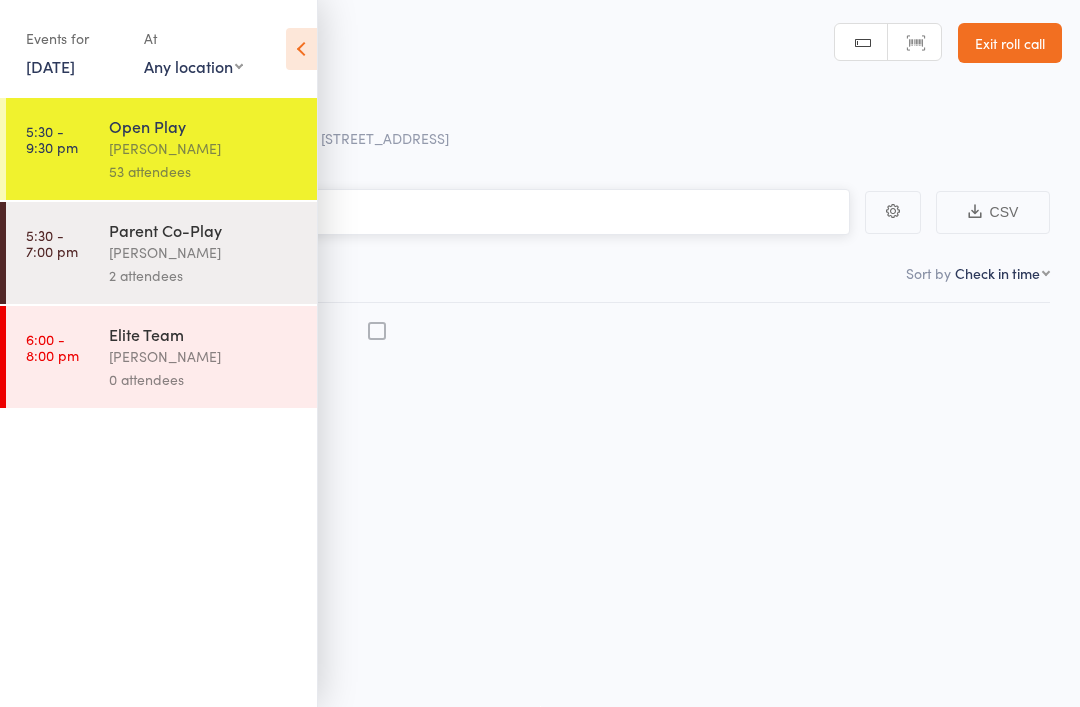 scroll, scrollTop: 14, scrollLeft: 0, axis: vertical 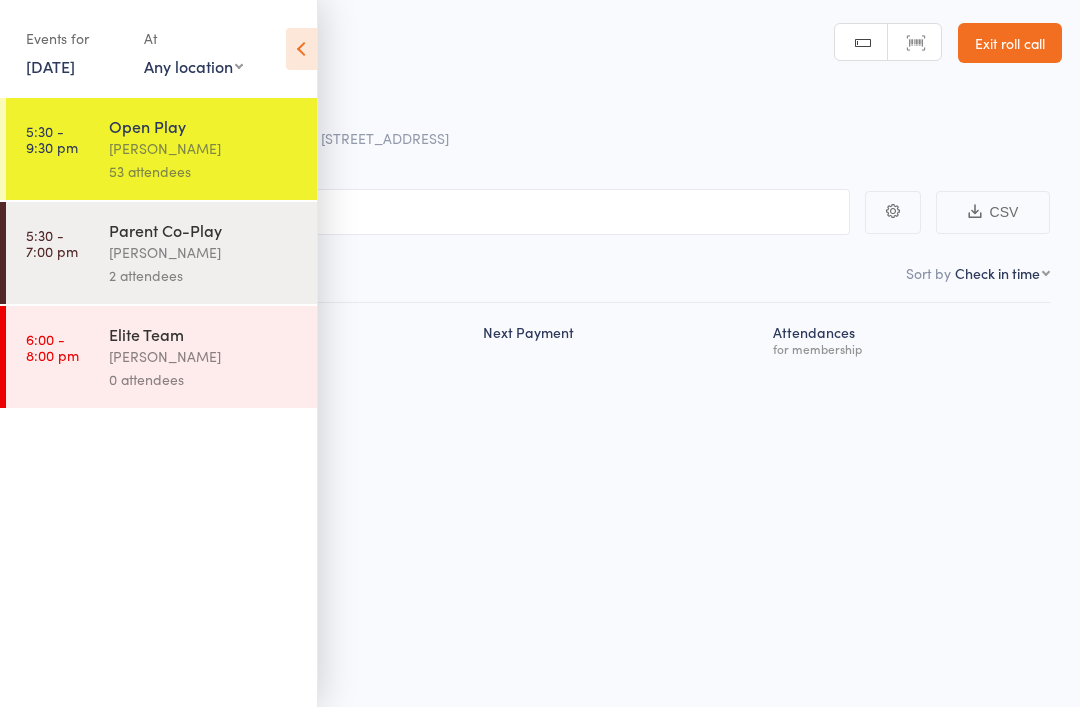 click at bounding box center (301, 49) 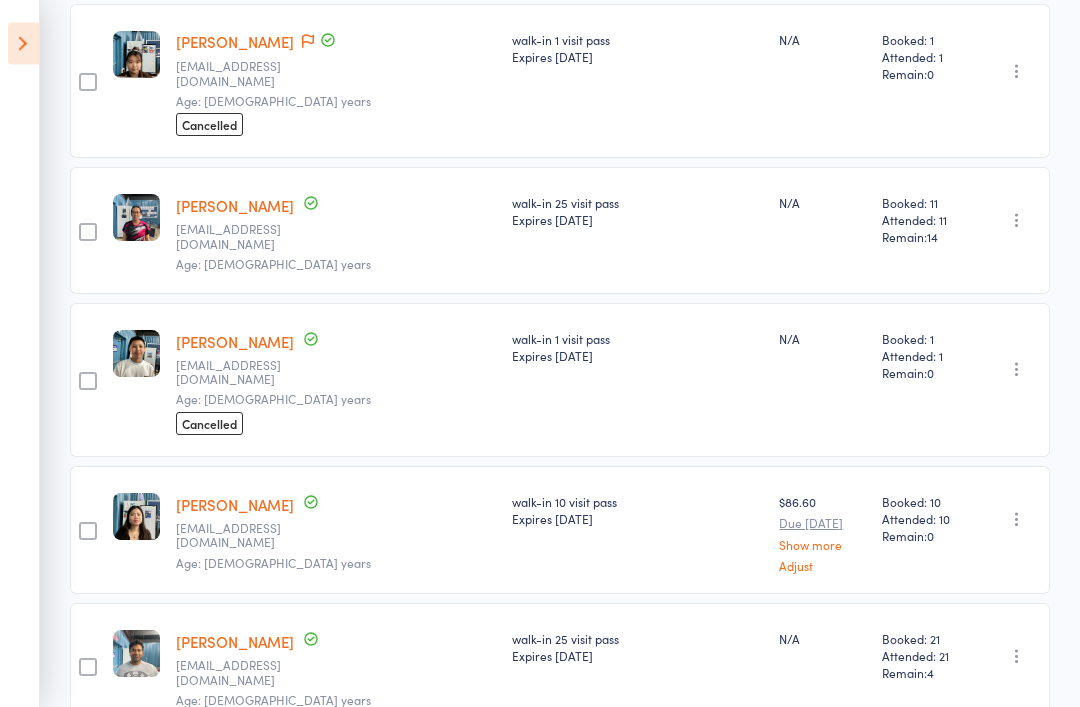 scroll, scrollTop: 1185, scrollLeft: 0, axis: vertical 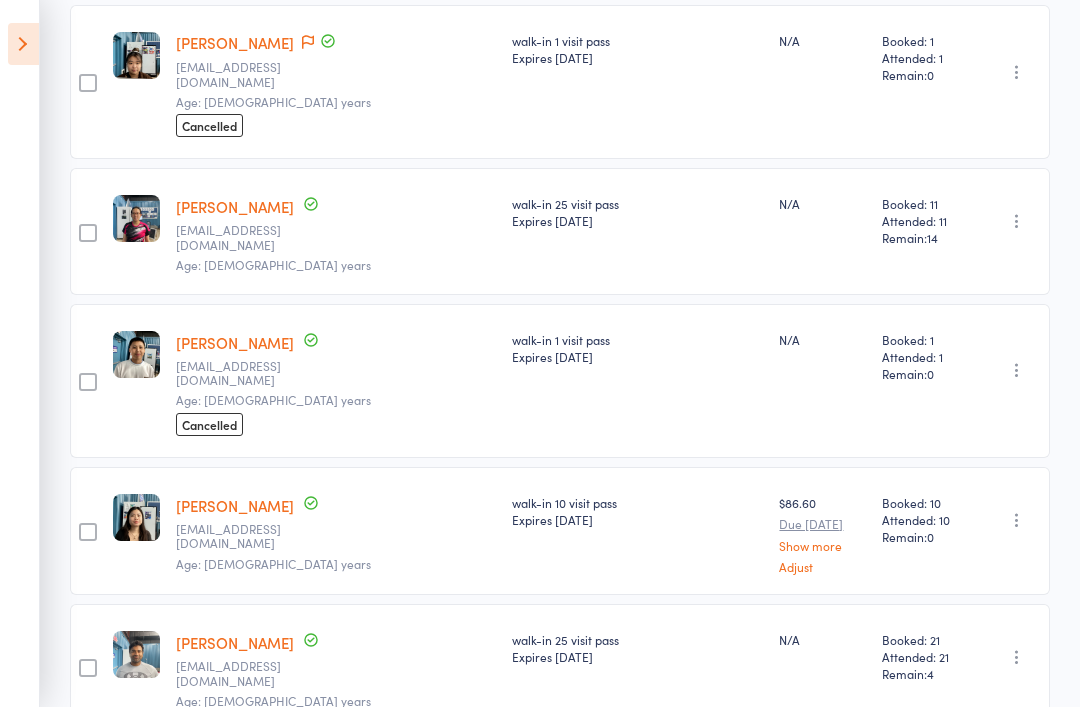 click at bounding box center (1017, 657) 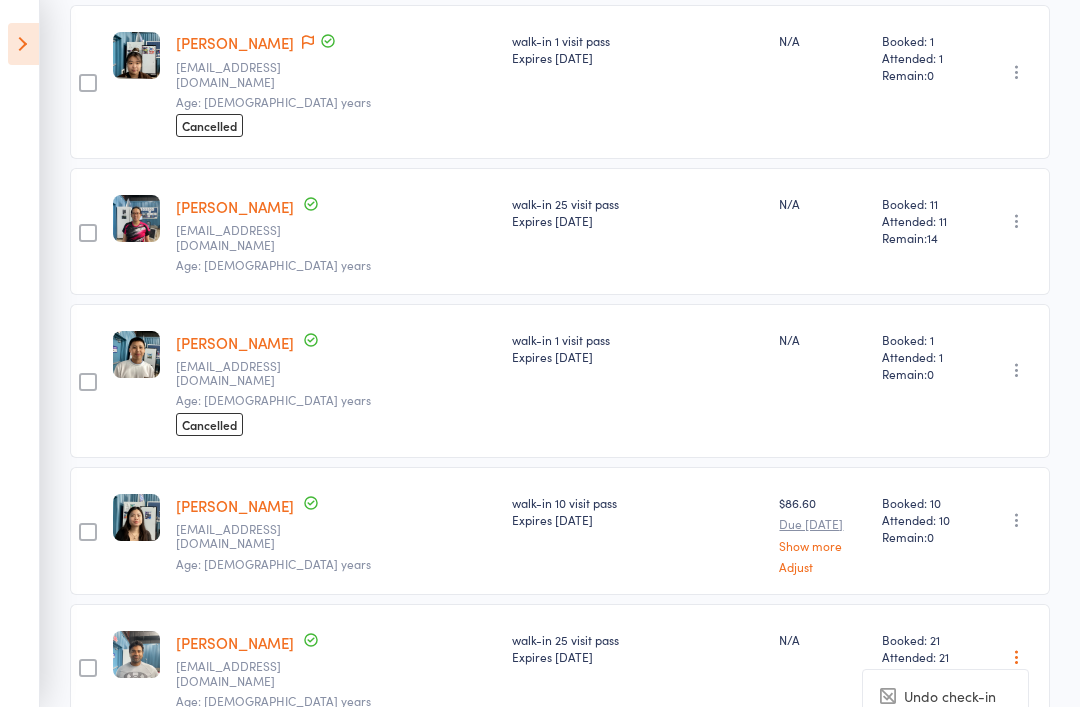 click at bounding box center (23, 44) 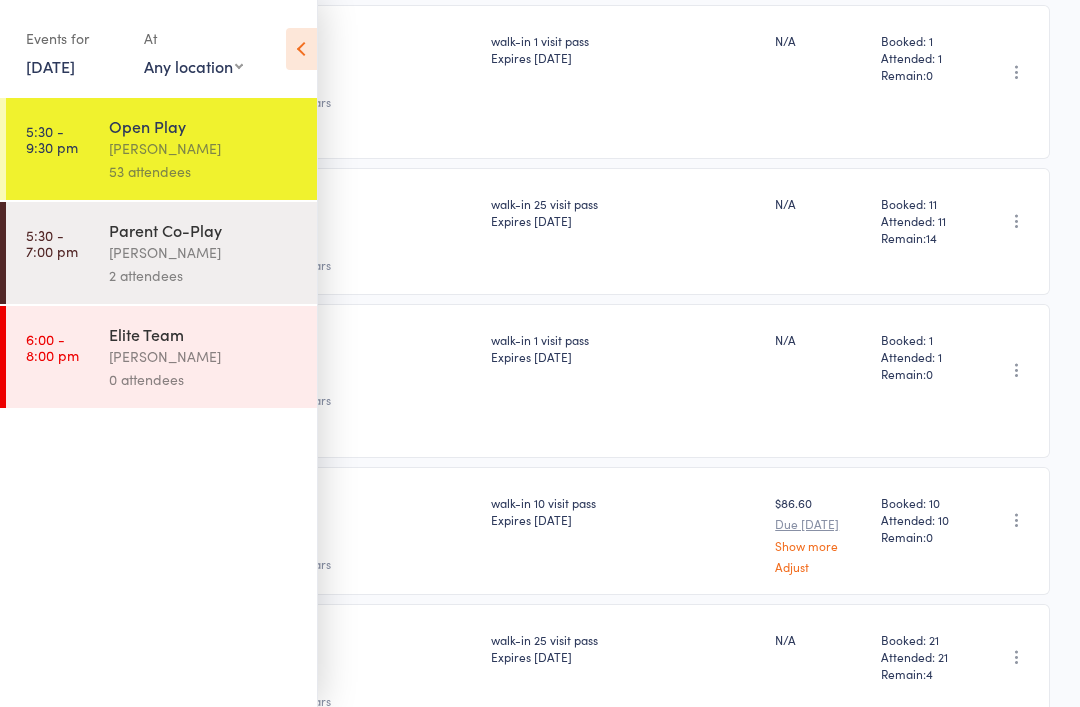 click on "21 May, 2025" at bounding box center [50, 66] 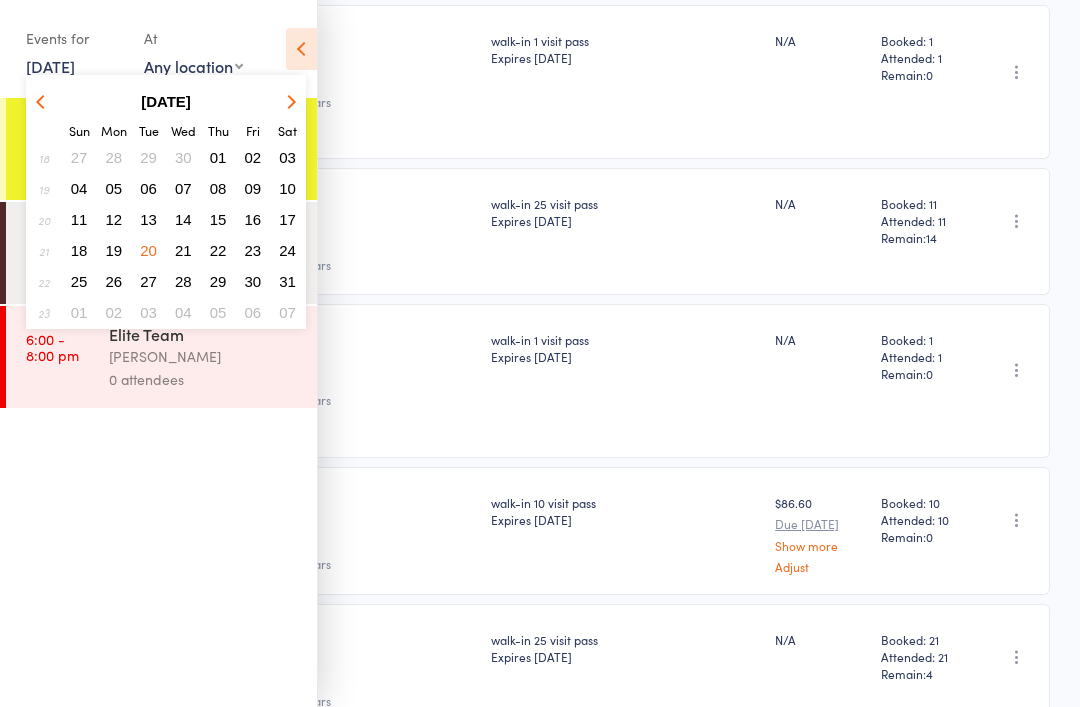 click on "28" at bounding box center [183, 281] 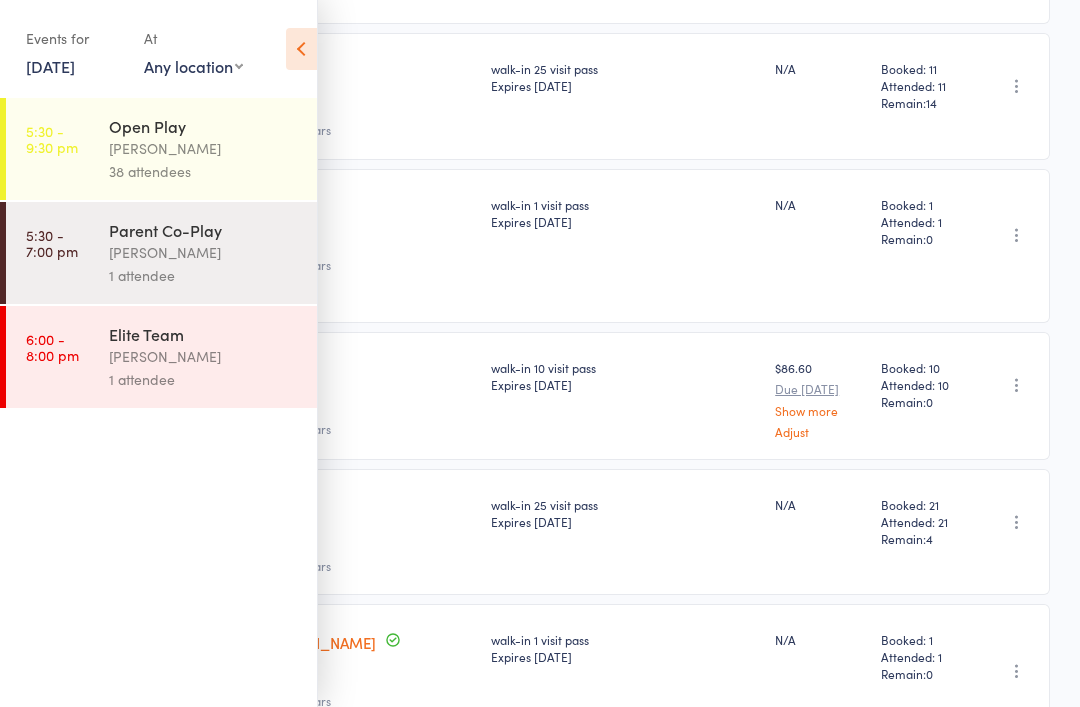 click on "[PERSON_NAME]" at bounding box center [204, 148] 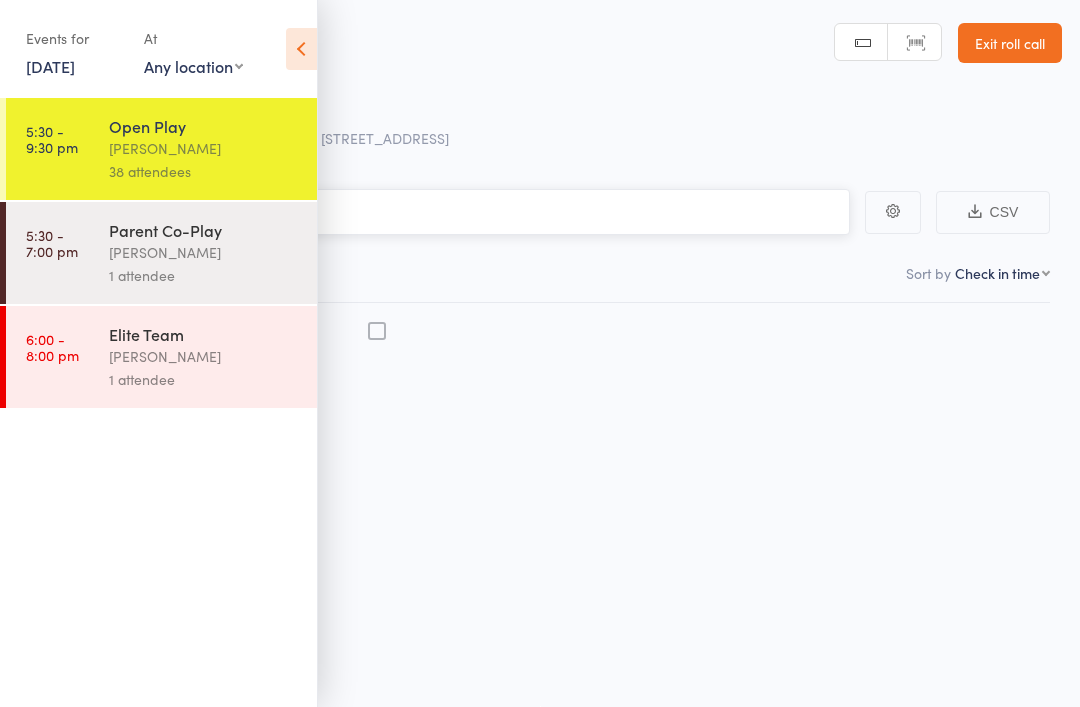 scroll, scrollTop: 3, scrollLeft: 0, axis: vertical 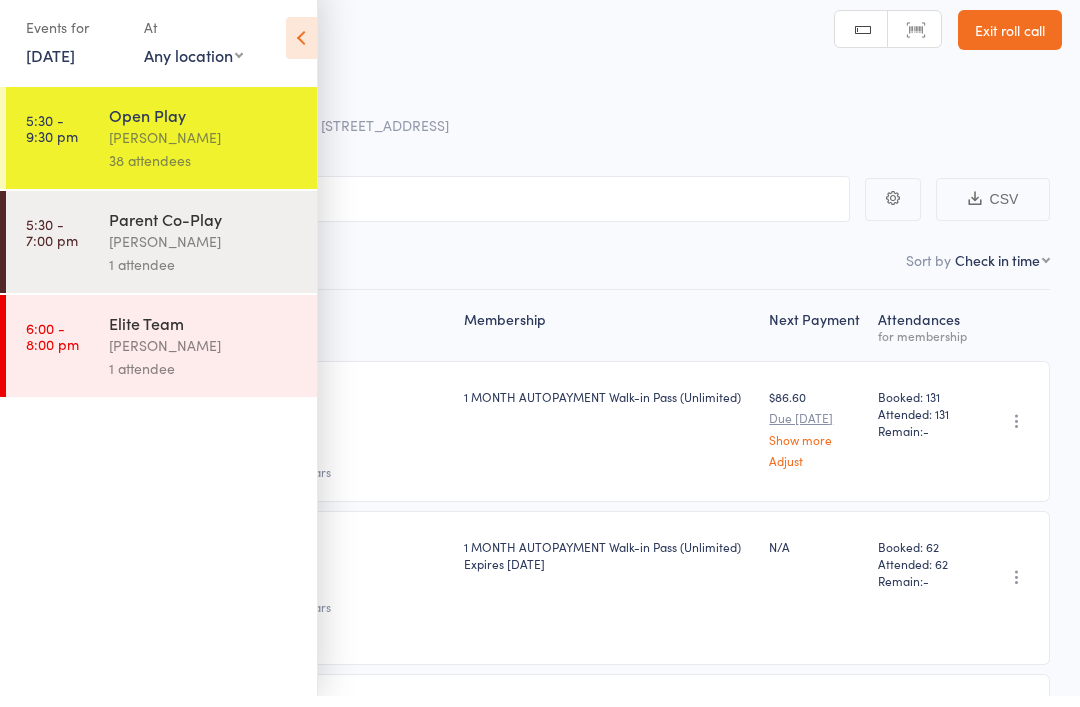 click at bounding box center [301, 49] 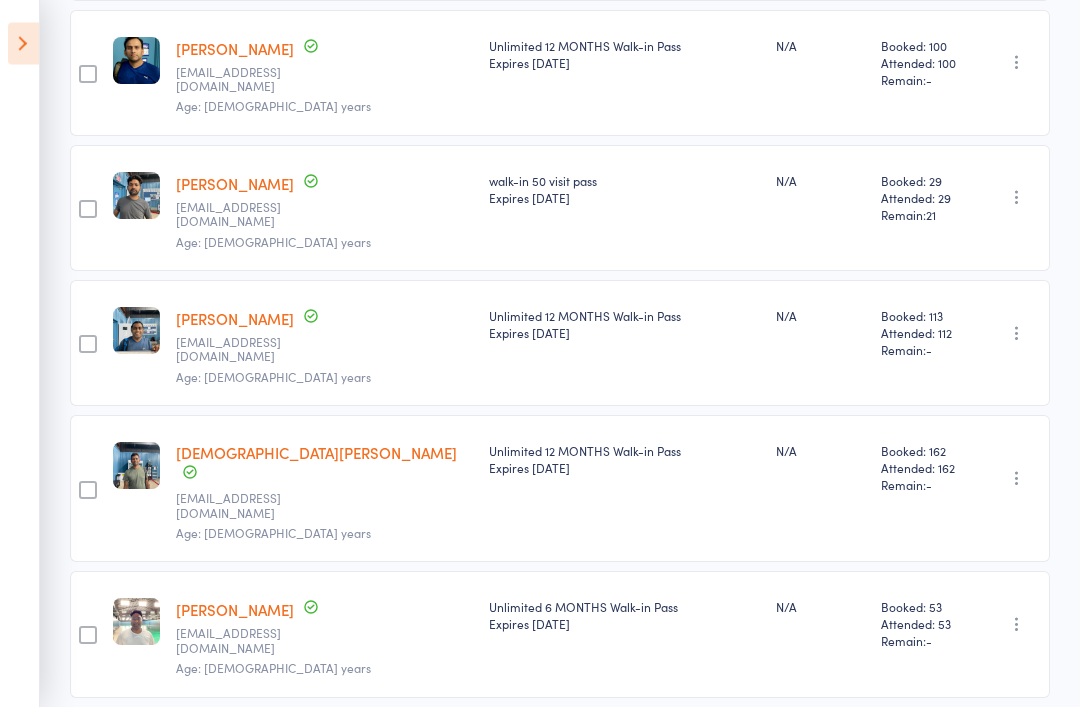 scroll, scrollTop: 1263, scrollLeft: 0, axis: vertical 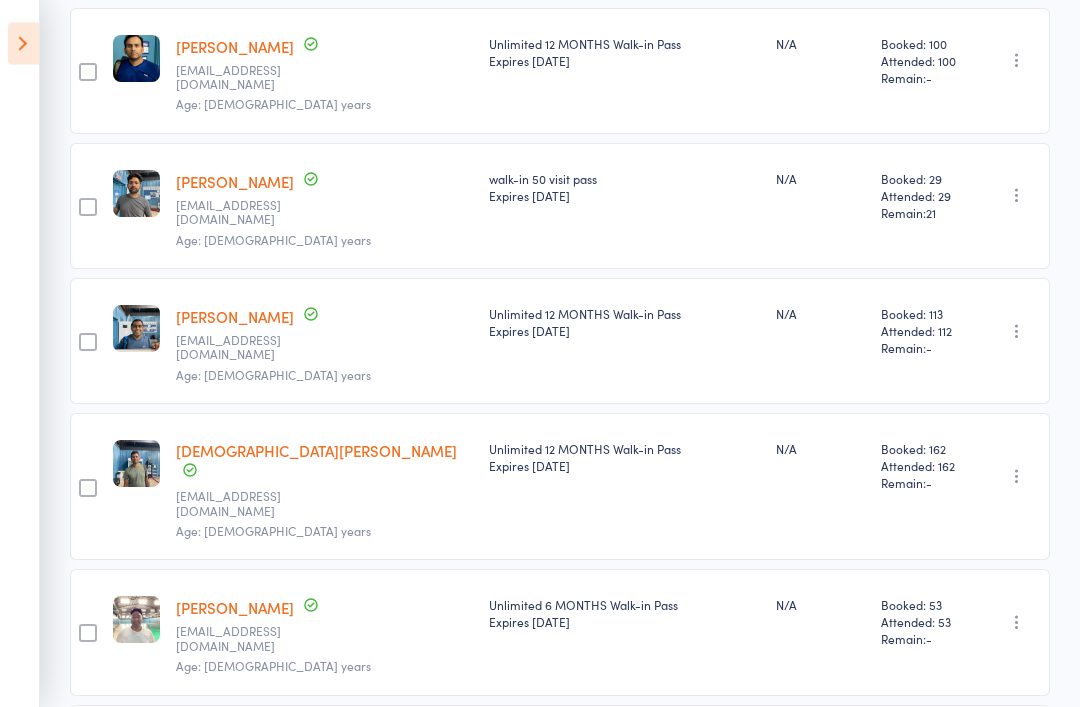 click at bounding box center (23, 44) 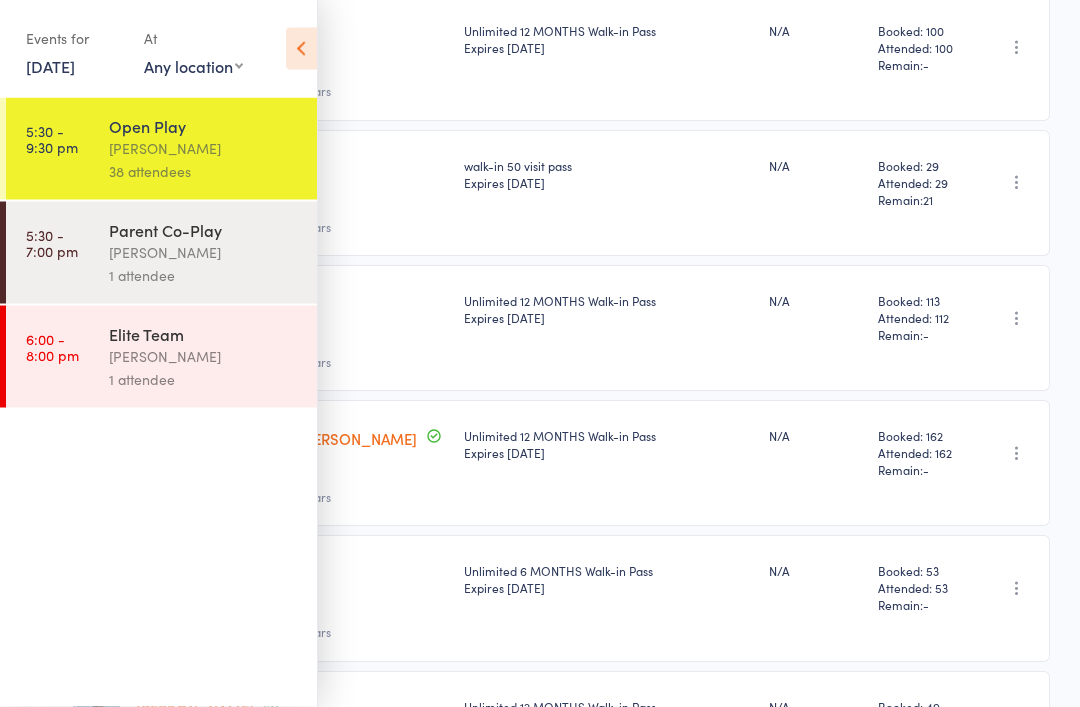 scroll, scrollTop: 1264, scrollLeft: 0, axis: vertical 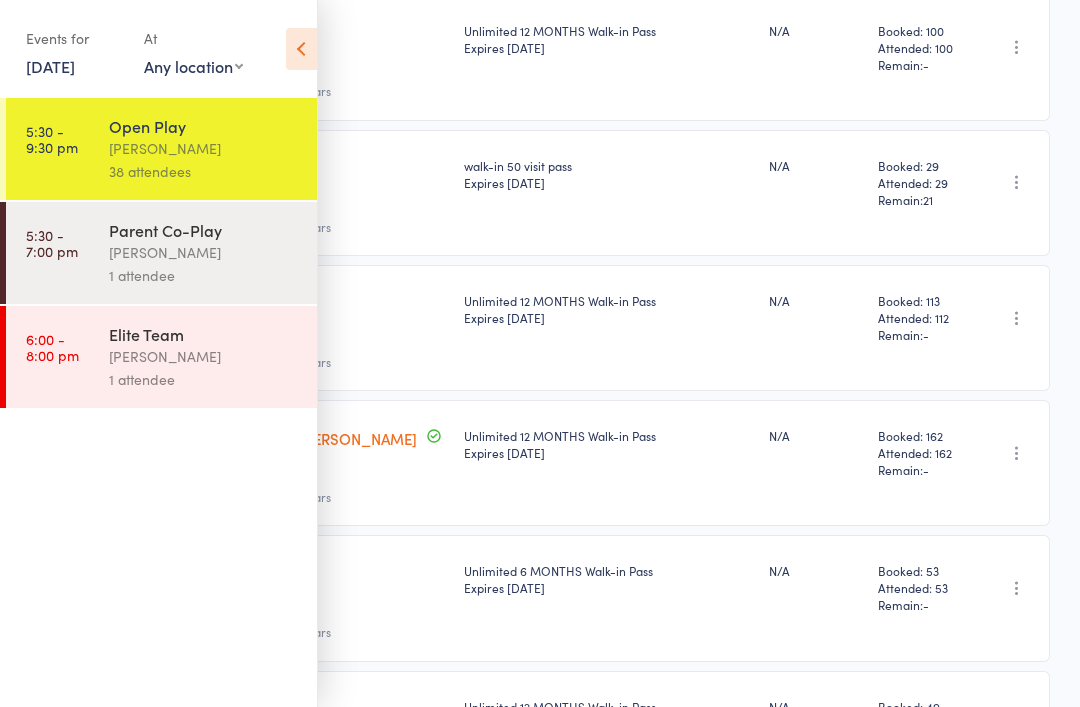 click on "28 May, 2025" at bounding box center (50, 66) 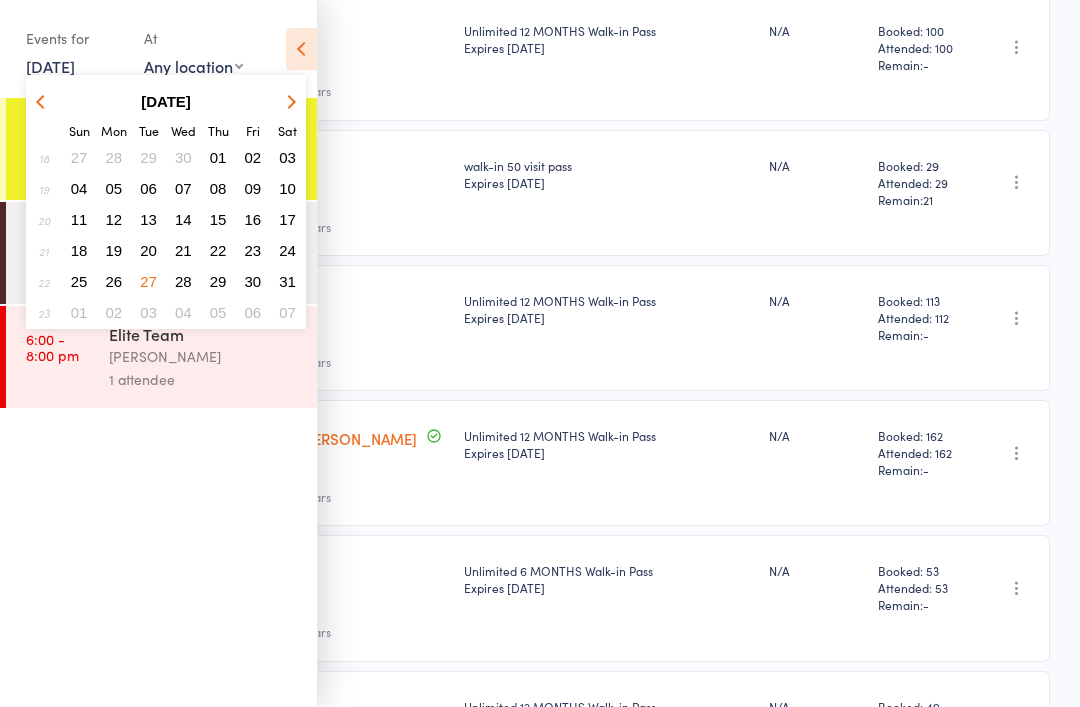 click at bounding box center (289, 101) 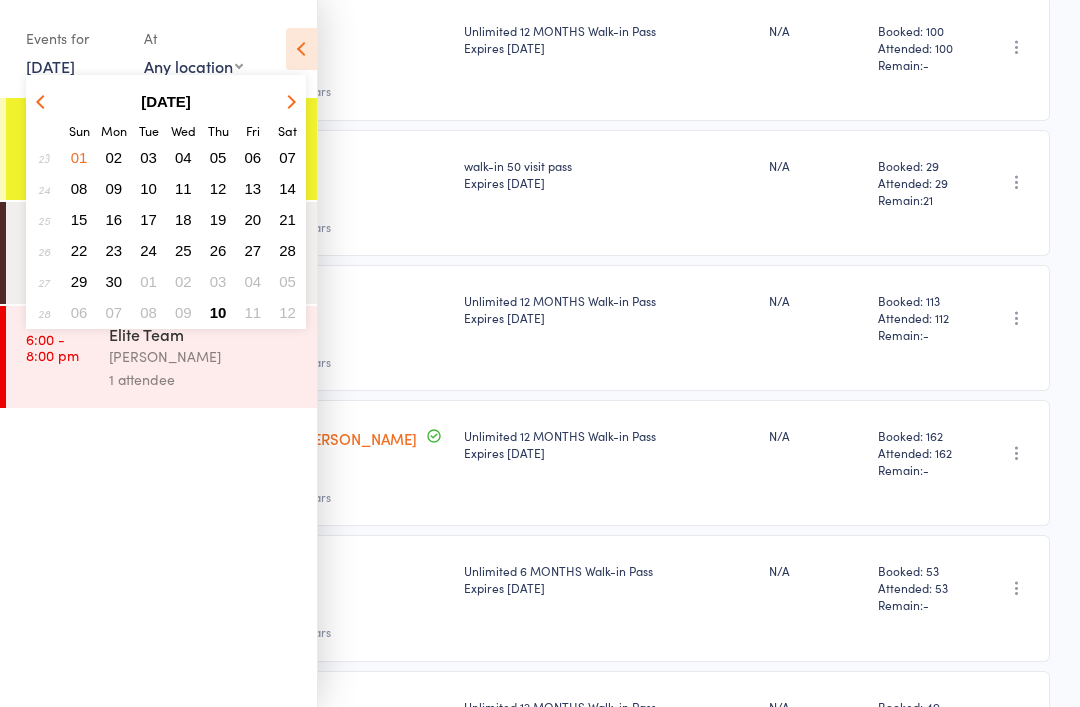 click at bounding box center (288, 101) 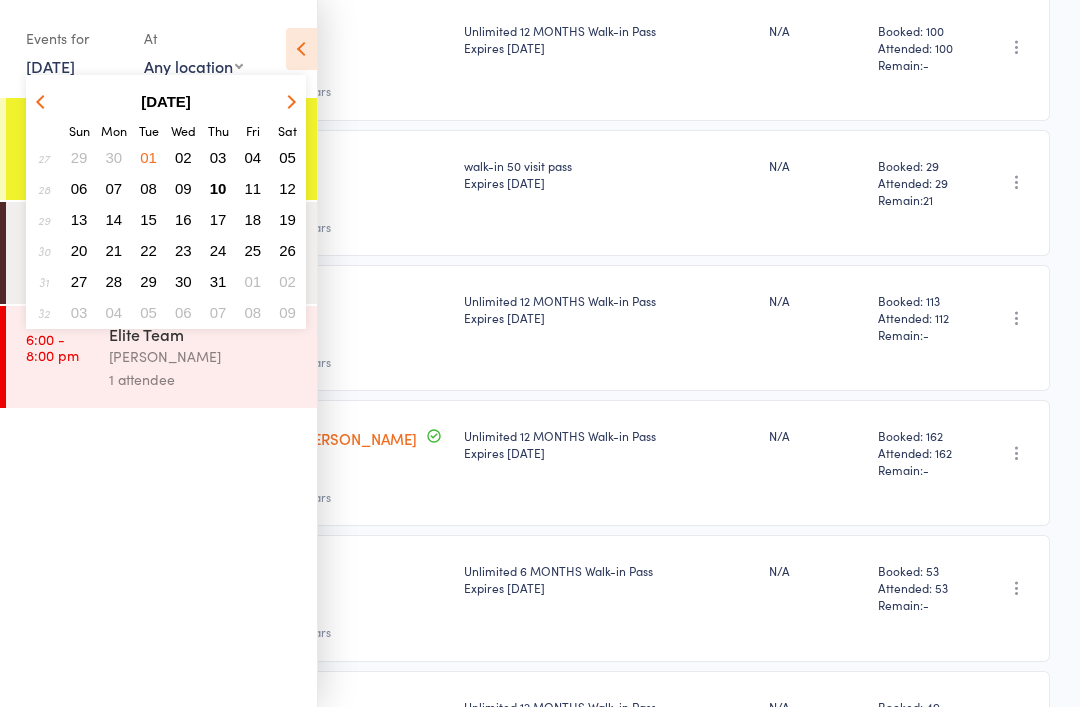 click on "10" at bounding box center [218, 188] 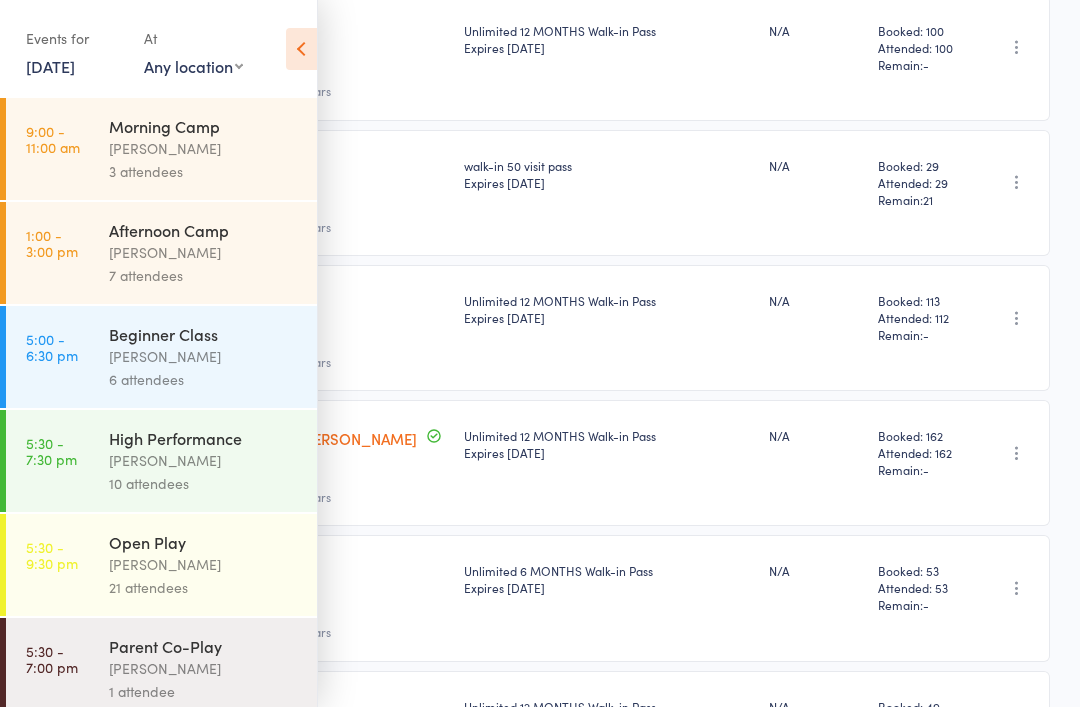 click on "[PERSON_NAME]" at bounding box center (204, 564) 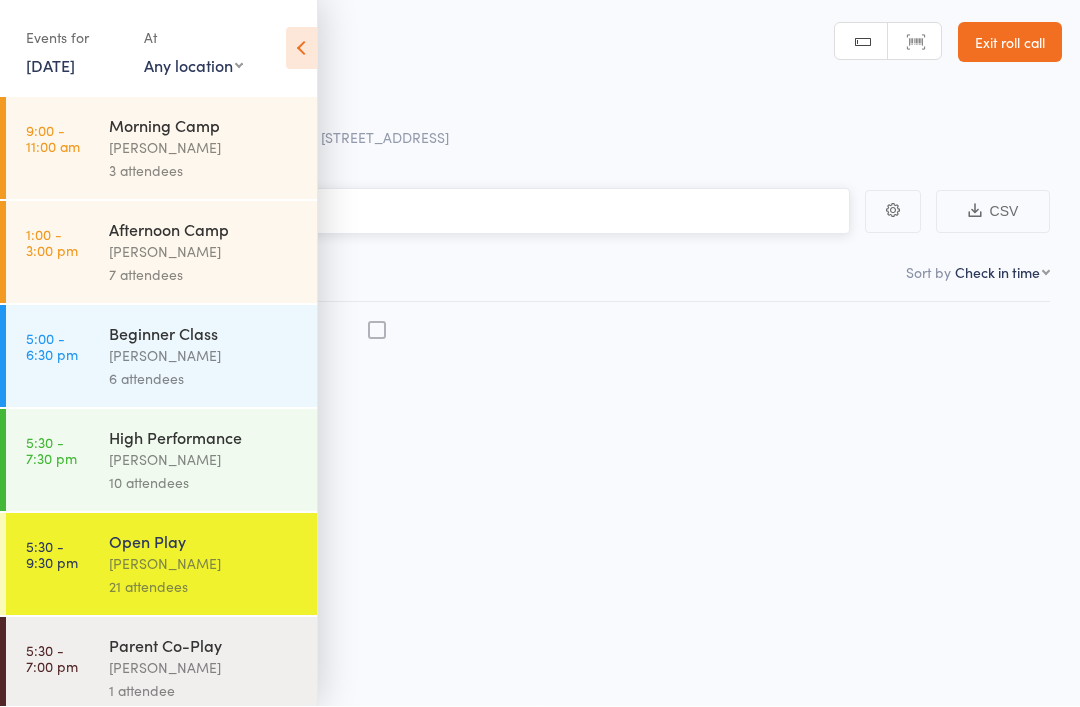 scroll, scrollTop: 14, scrollLeft: 0, axis: vertical 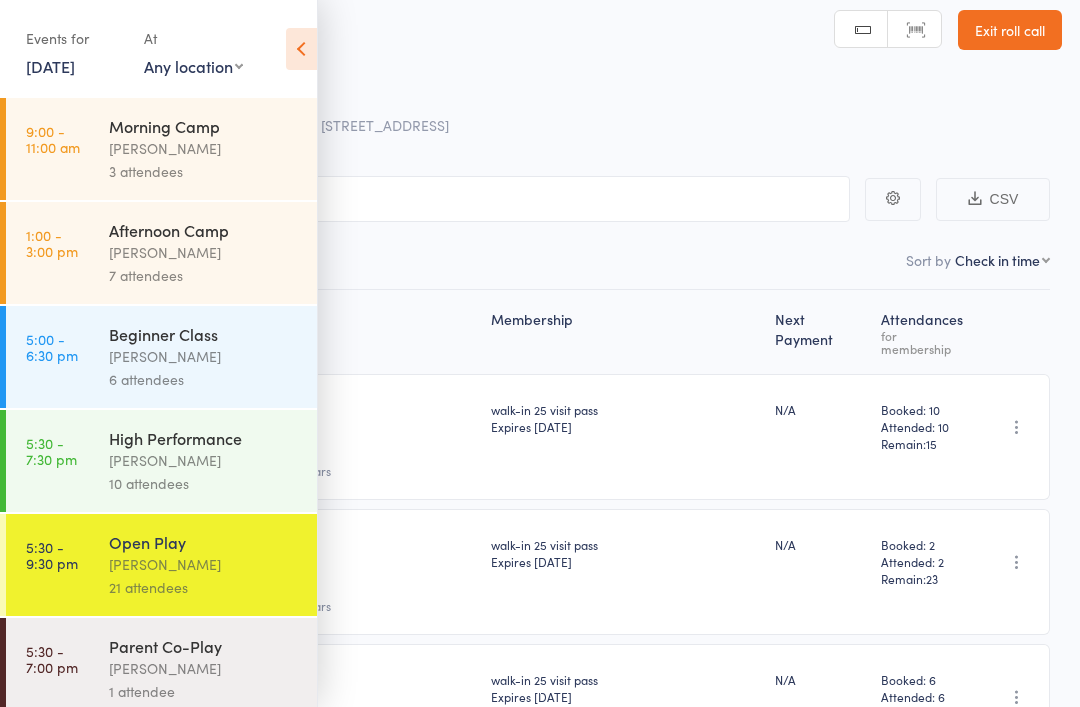 click at bounding box center [301, 49] 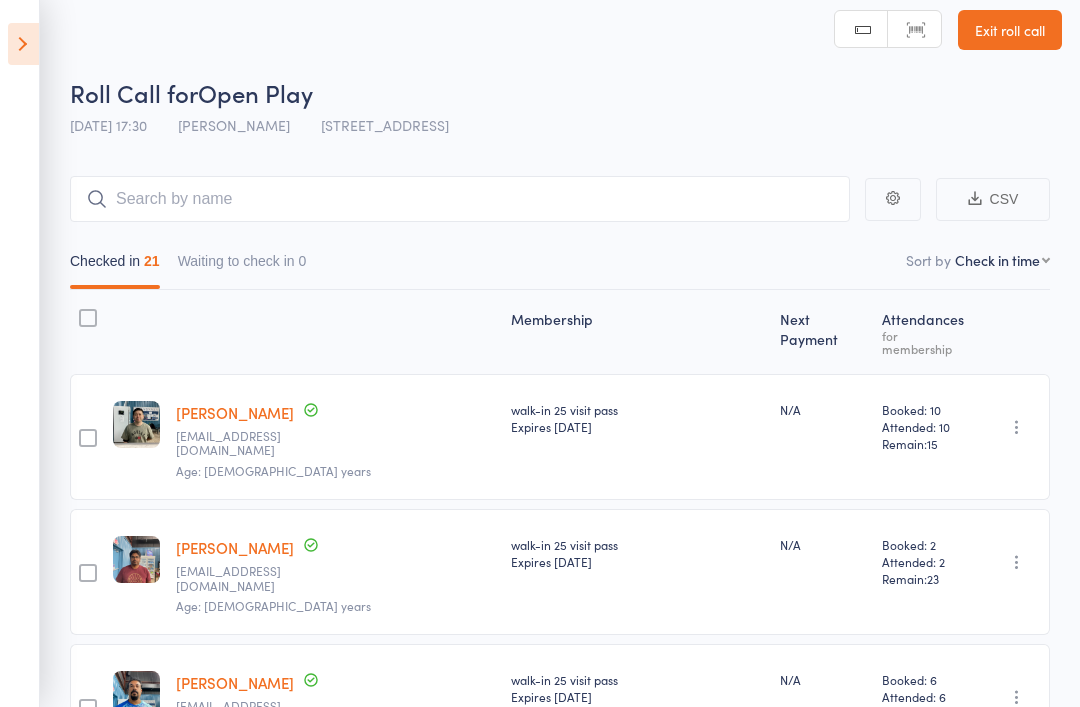 click at bounding box center [23, 44] 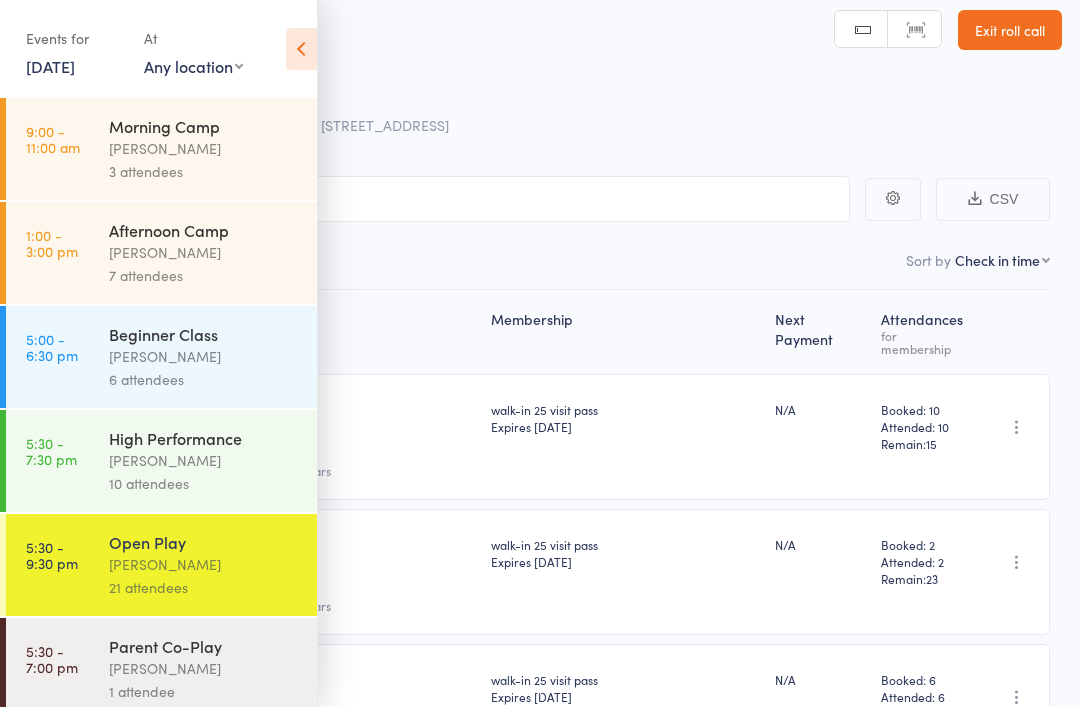 click on "[PERSON_NAME]" at bounding box center (204, 460) 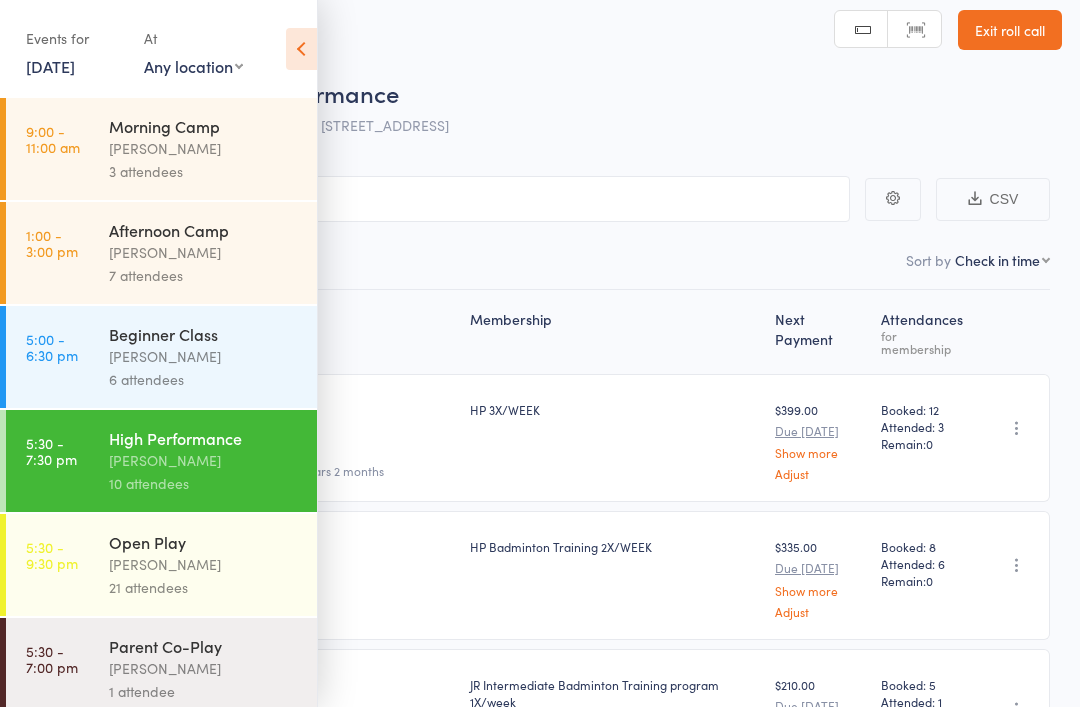 click at bounding box center (301, 49) 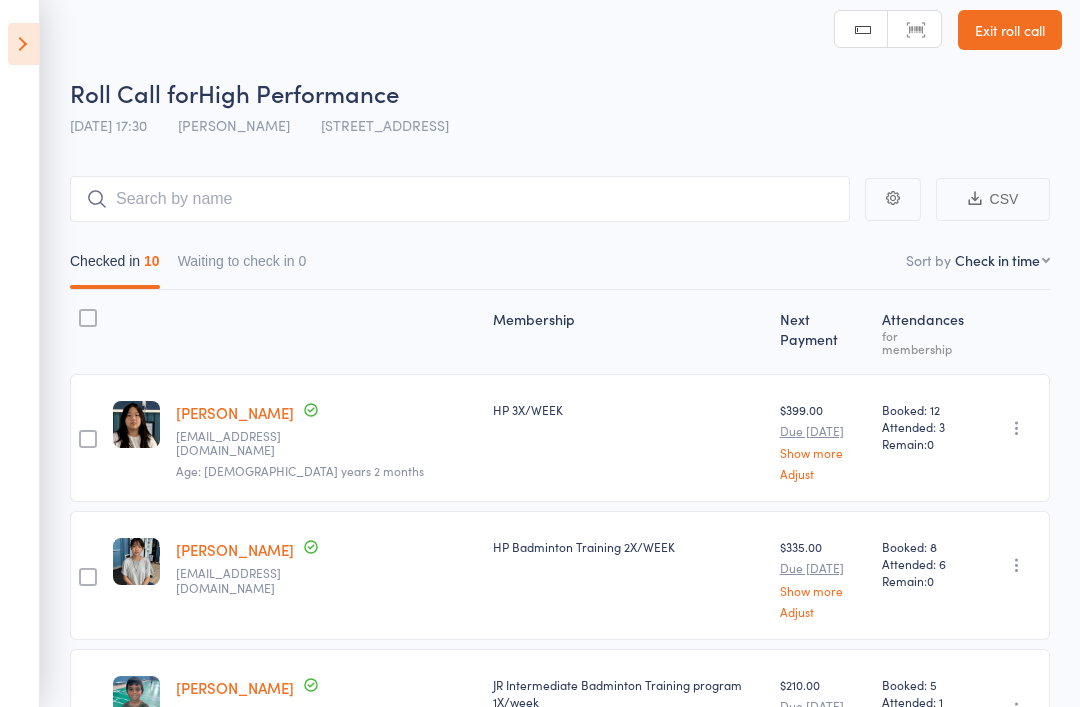 click at bounding box center [23, 44] 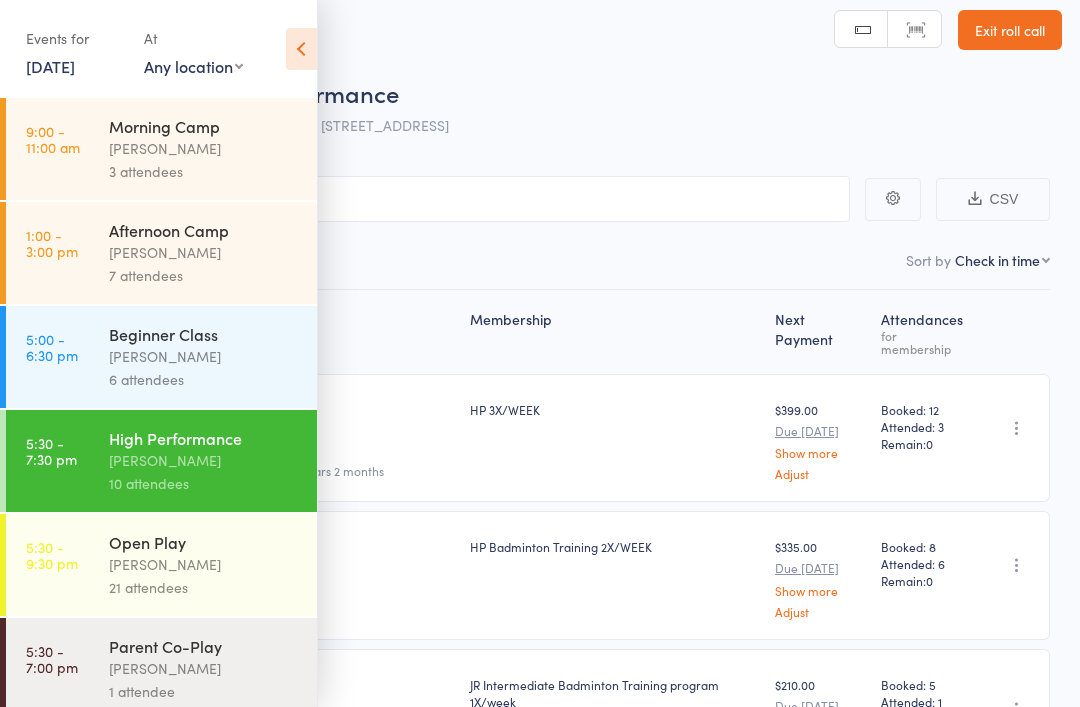 click on "[PERSON_NAME]" at bounding box center [204, 564] 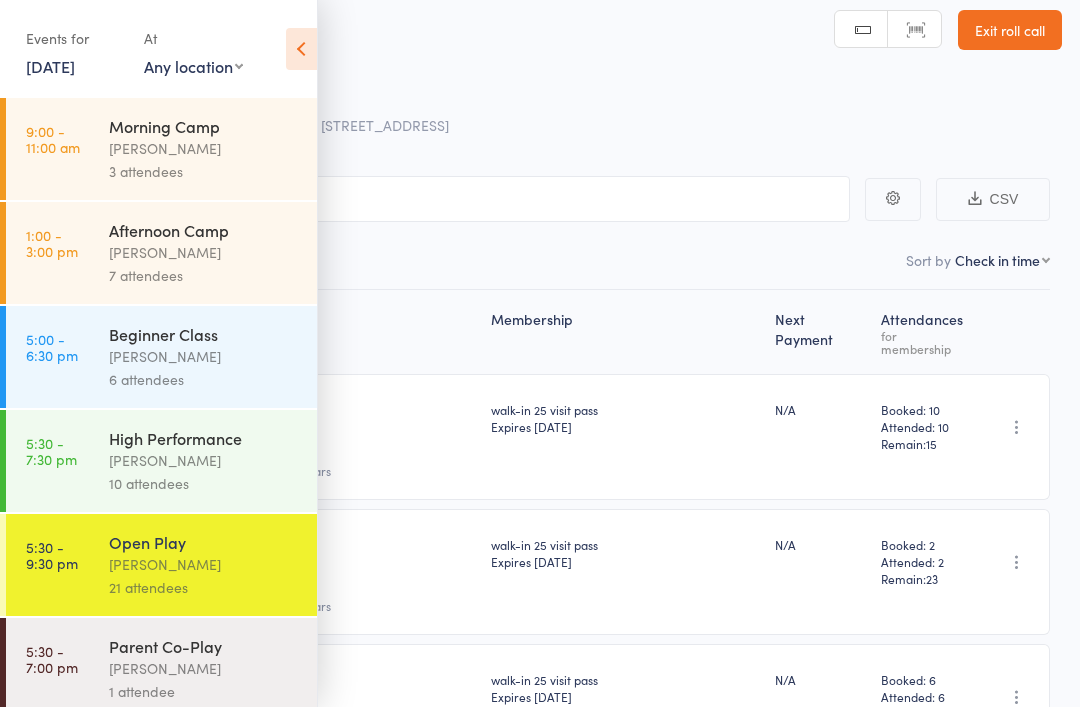 click at bounding box center (301, 49) 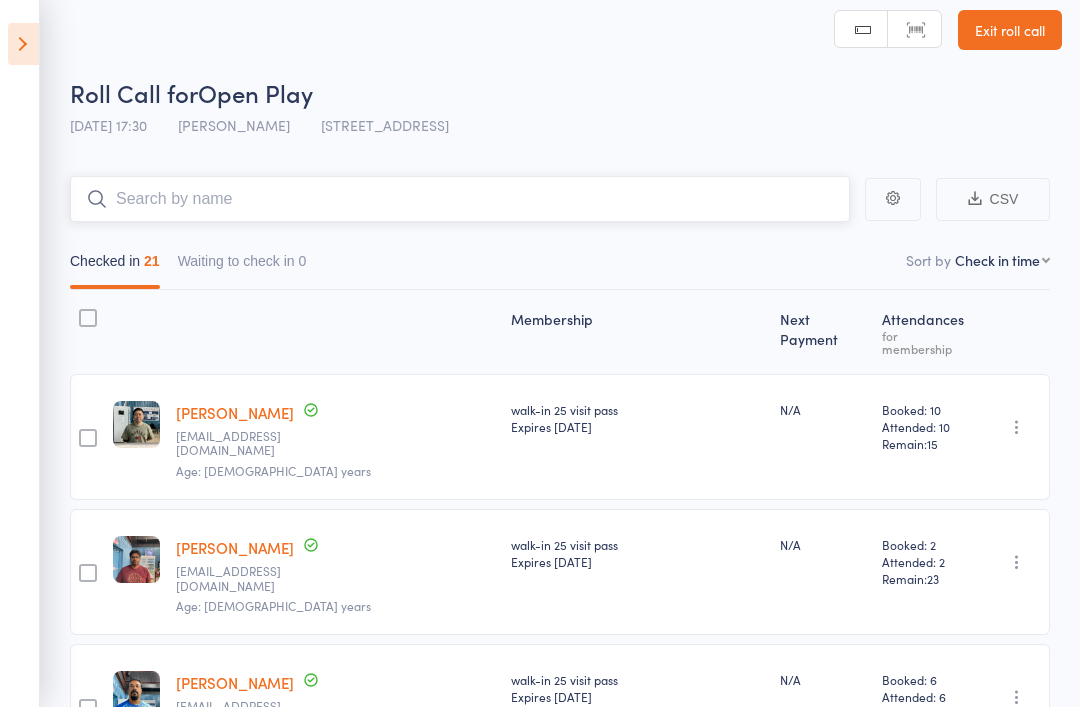 click at bounding box center (460, 199) 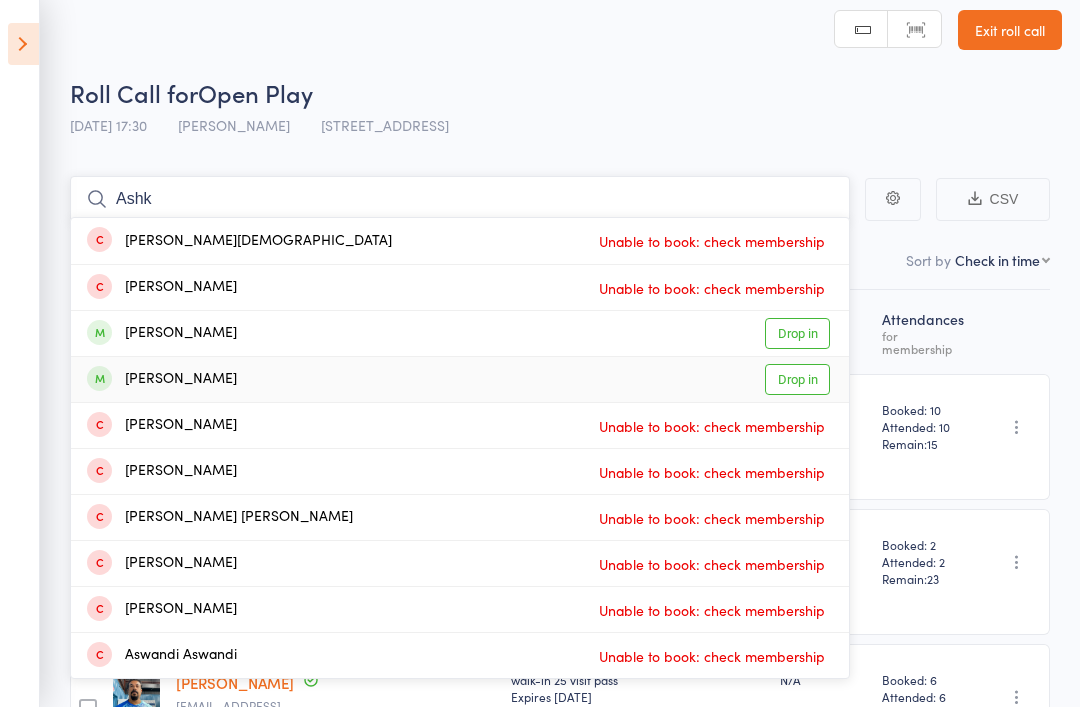 type on "Ashk" 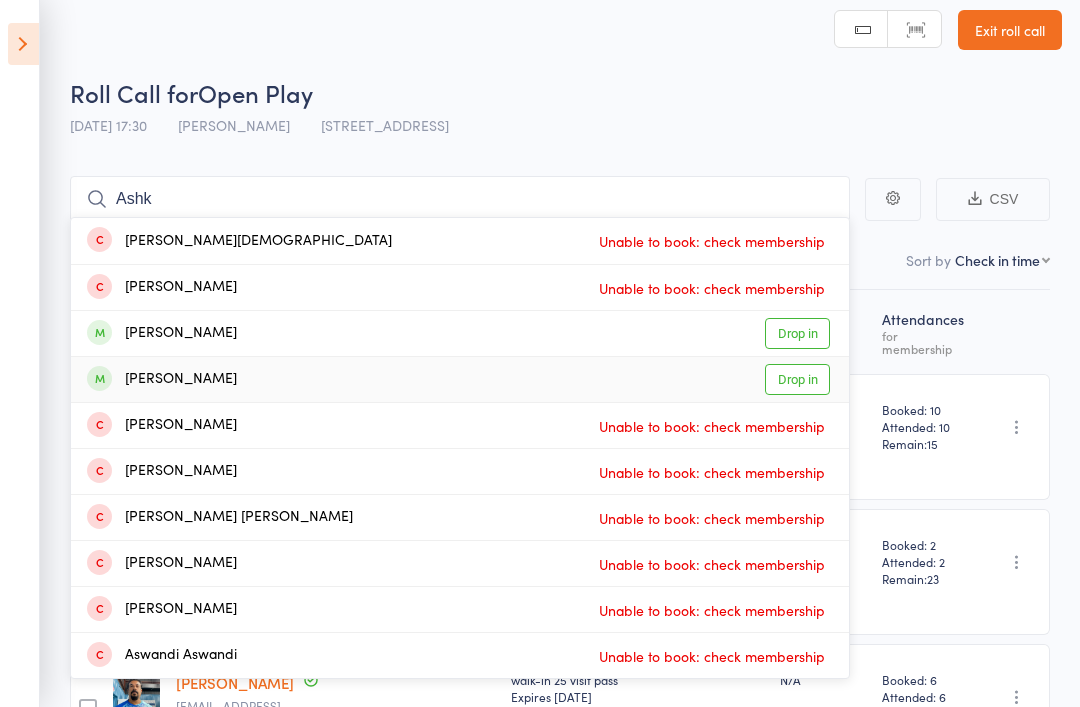 click on "Drop in" at bounding box center [797, 379] 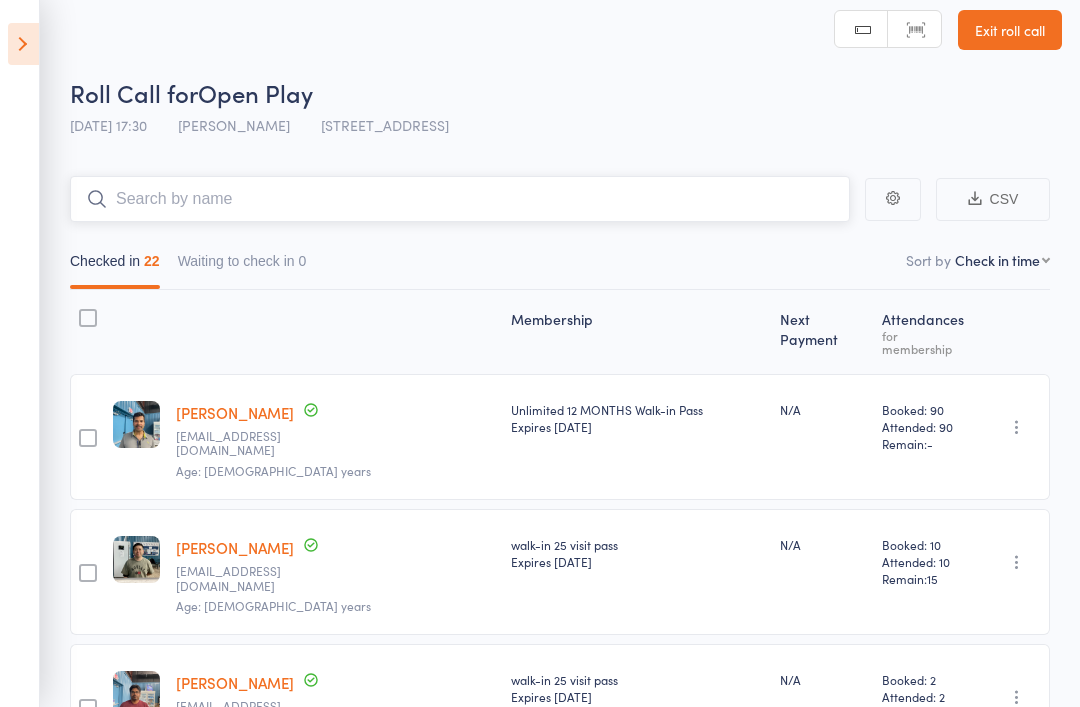 click at bounding box center (460, 199) 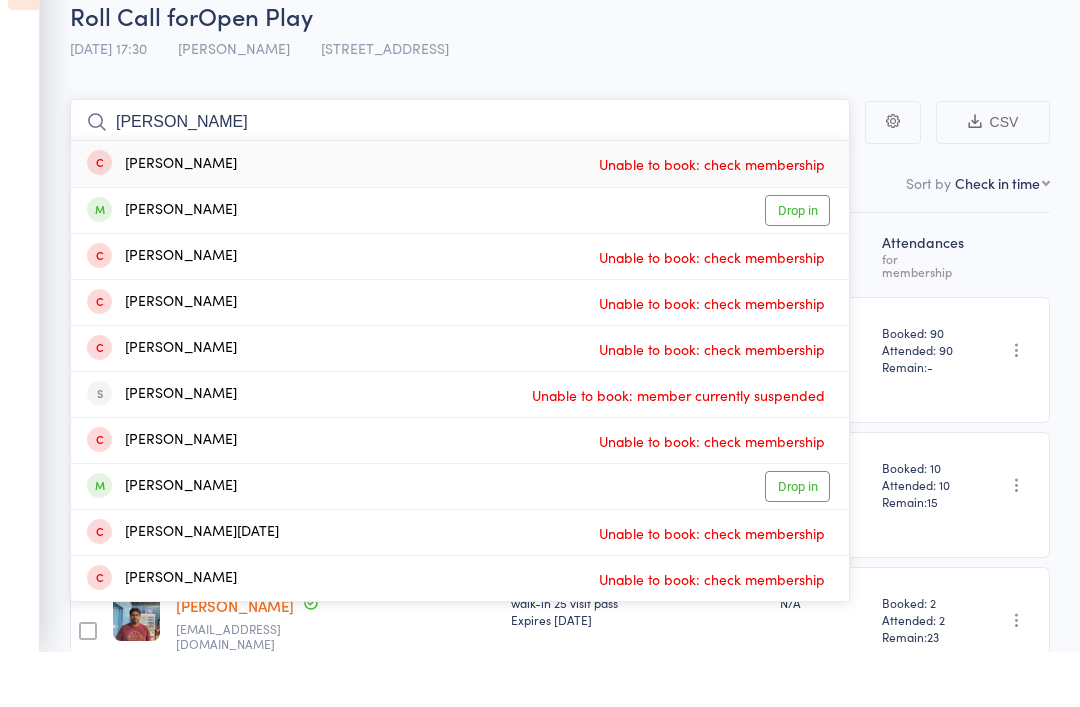 scroll, scrollTop: 39, scrollLeft: 0, axis: vertical 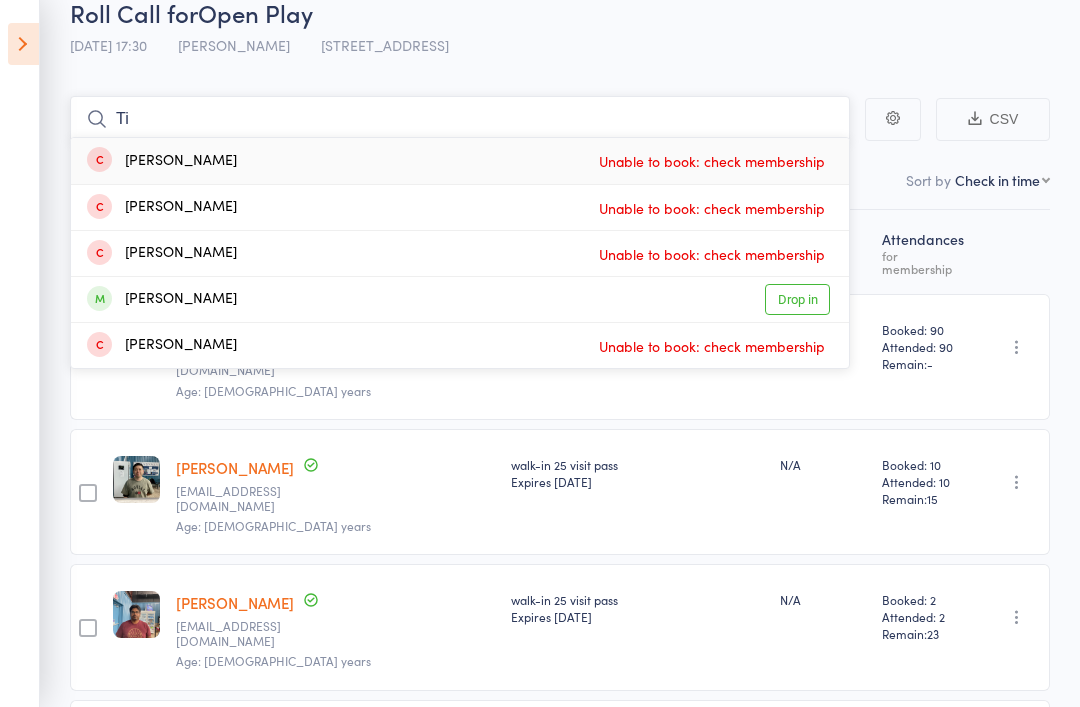type on "T" 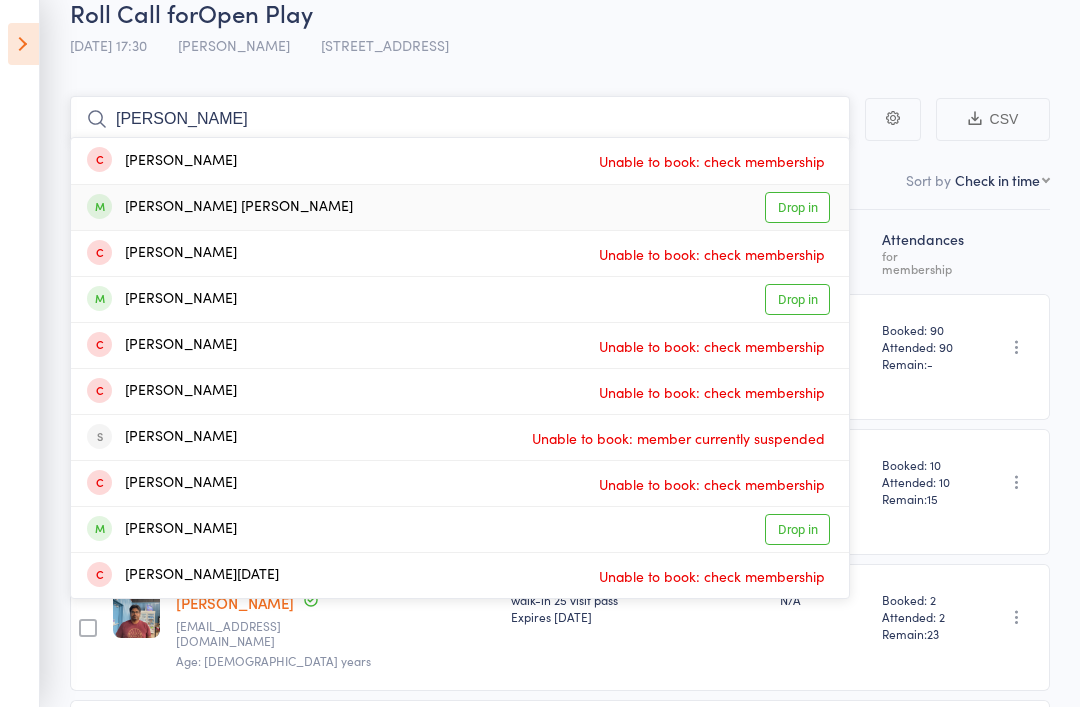 type on "Tim" 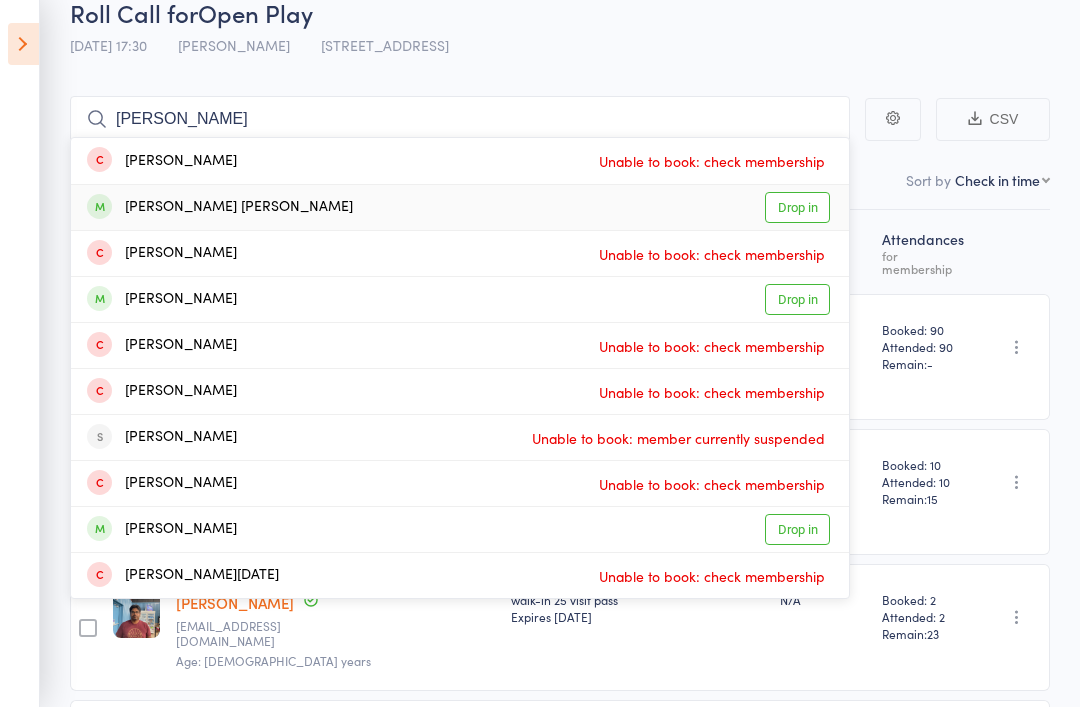 click on "Drop in" at bounding box center (797, 207) 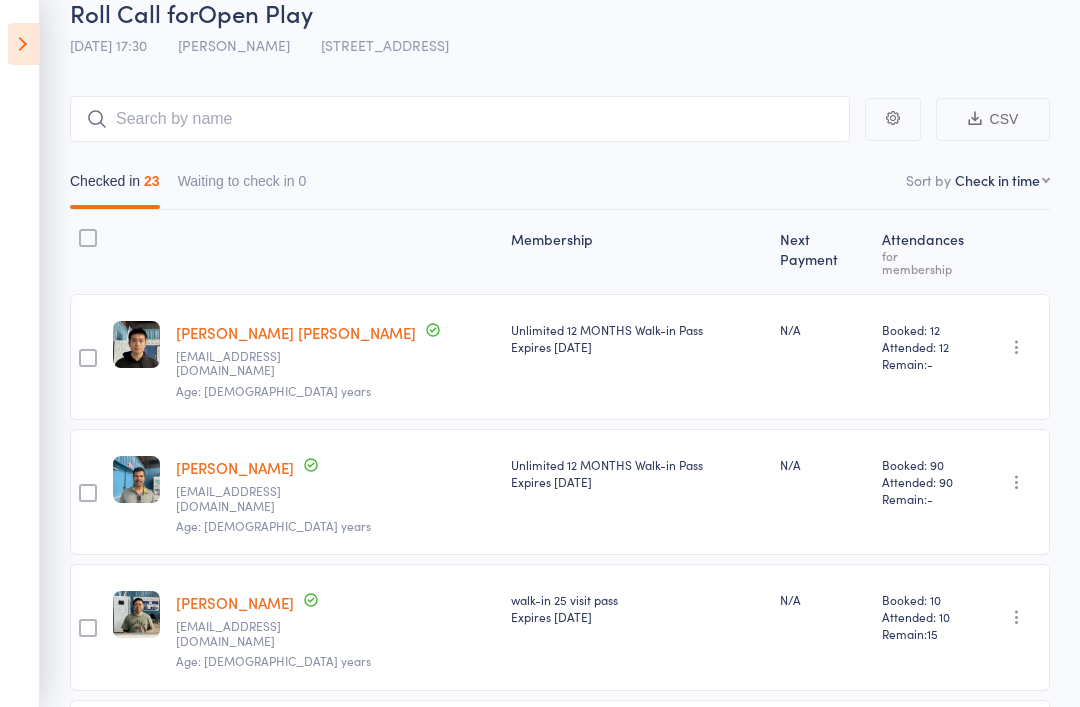 click at bounding box center (23, 44) 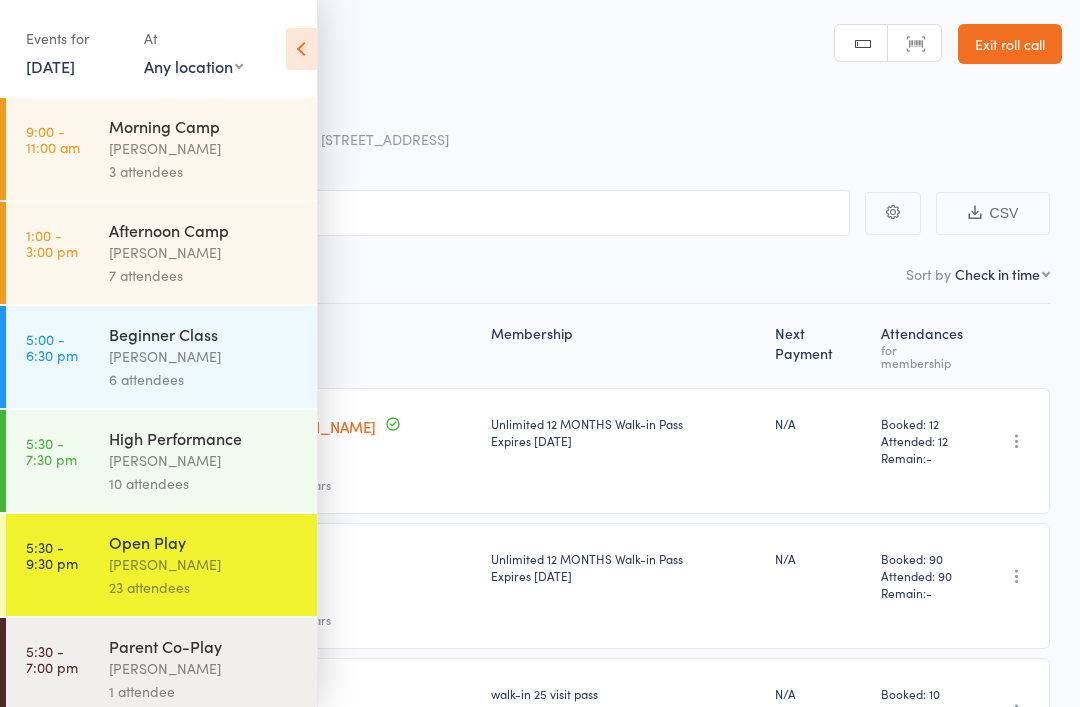 scroll, scrollTop: 0, scrollLeft: 0, axis: both 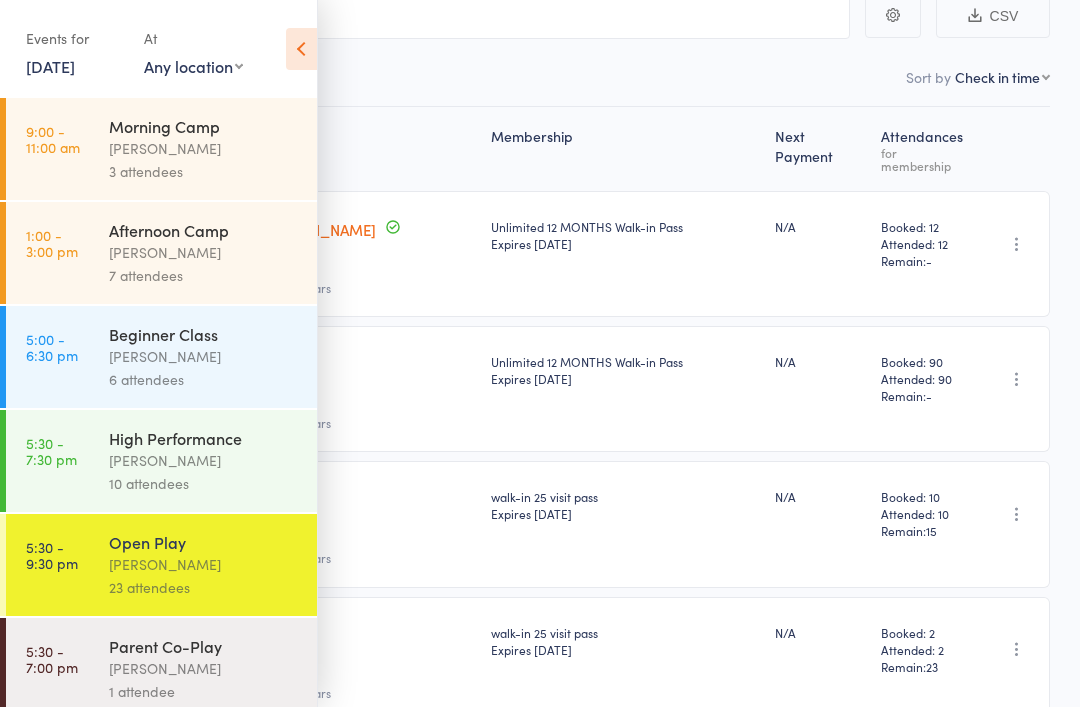 click at bounding box center (301, 49) 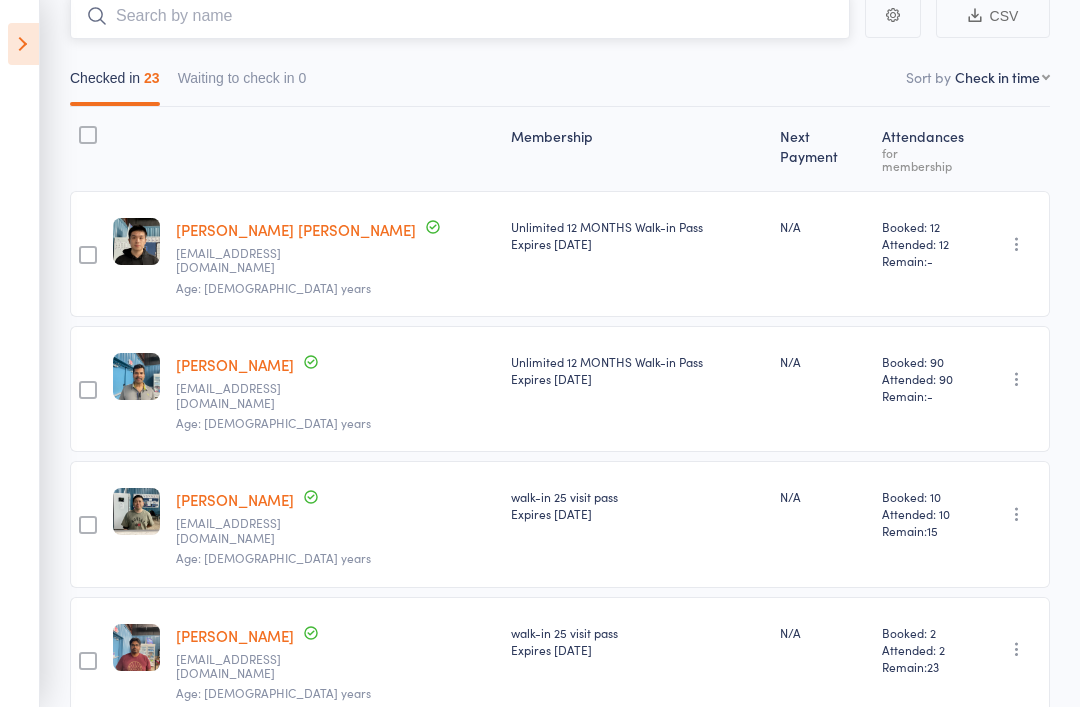 click at bounding box center (460, 16) 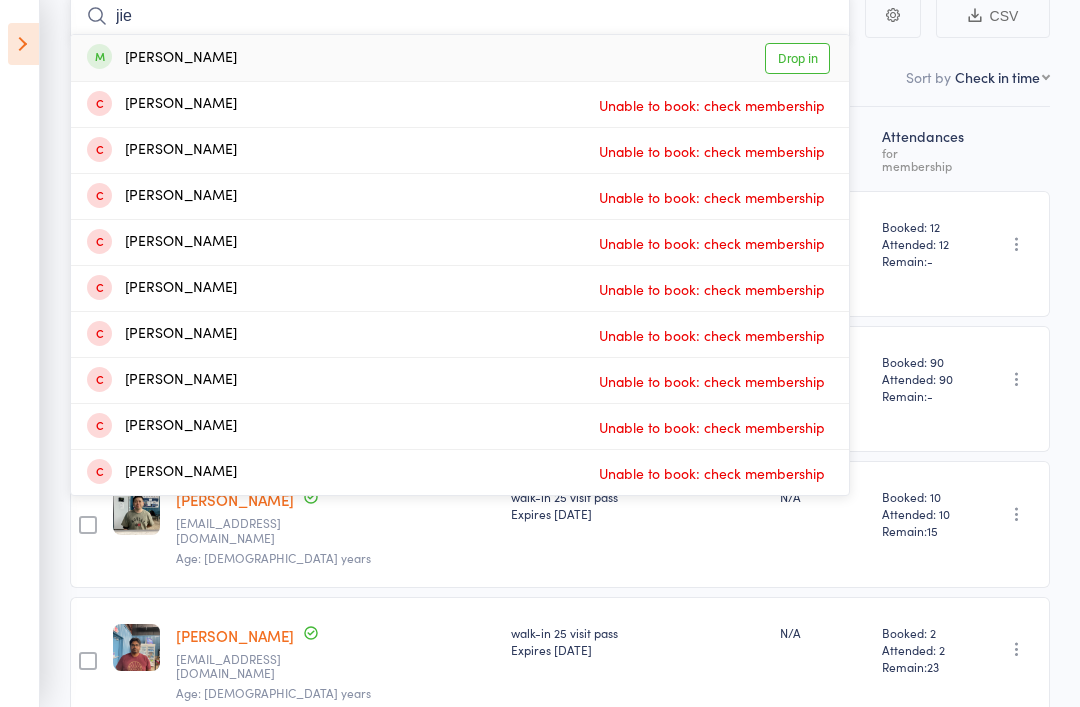 type on "jie" 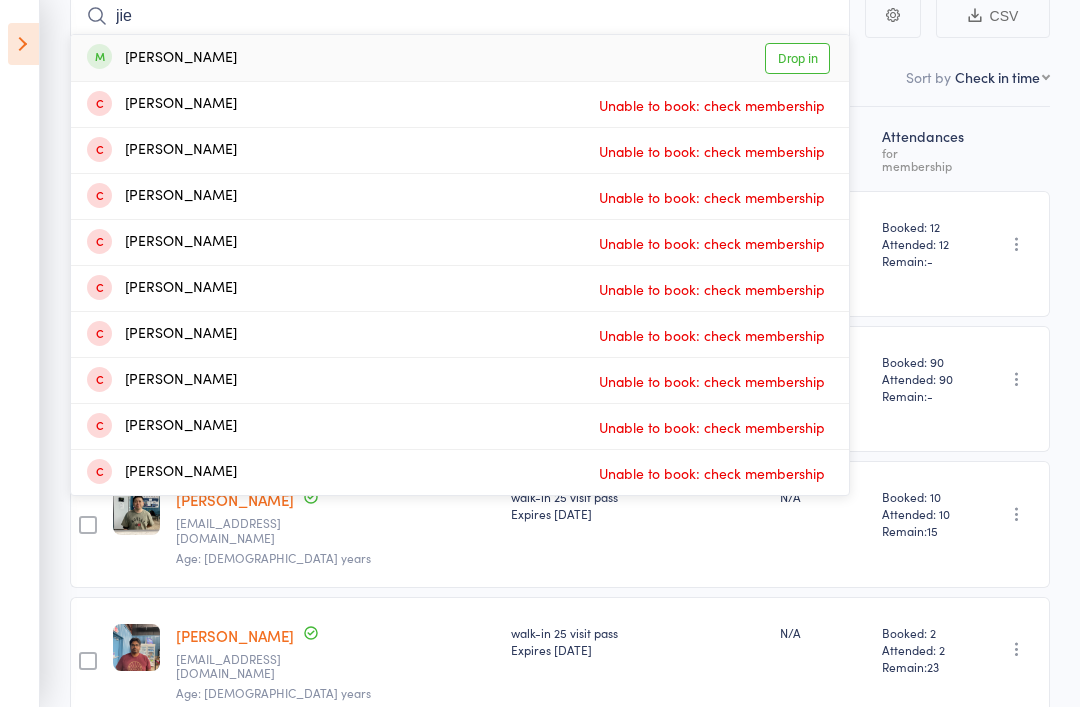 click on "Drop in" at bounding box center [797, 58] 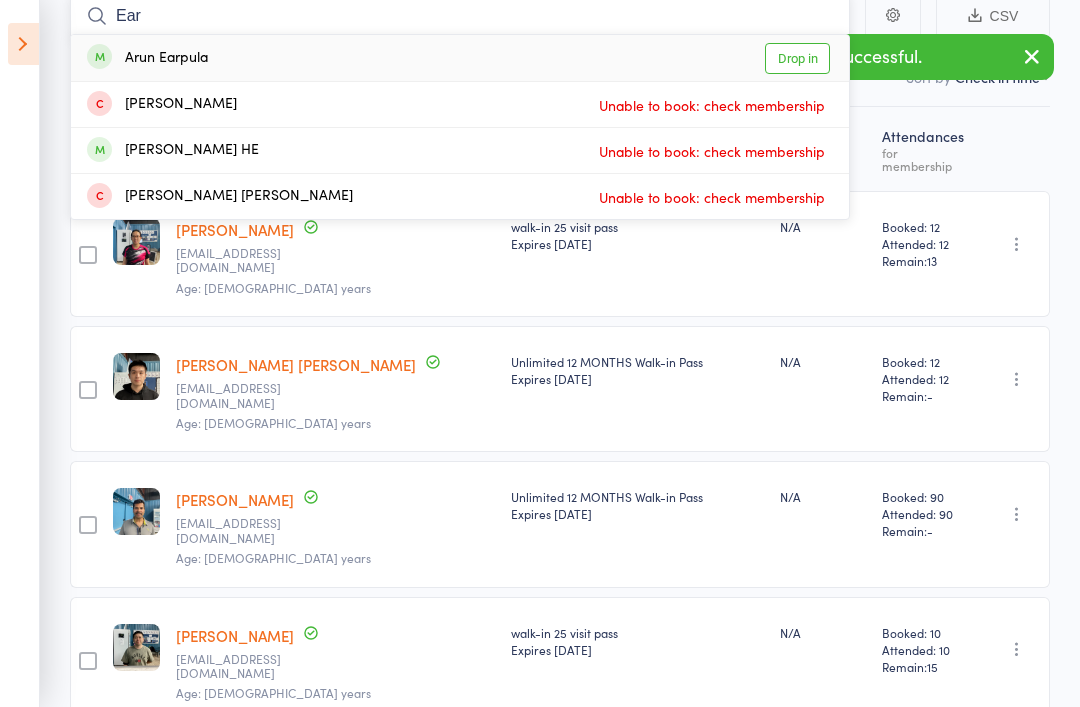type on "Ear" 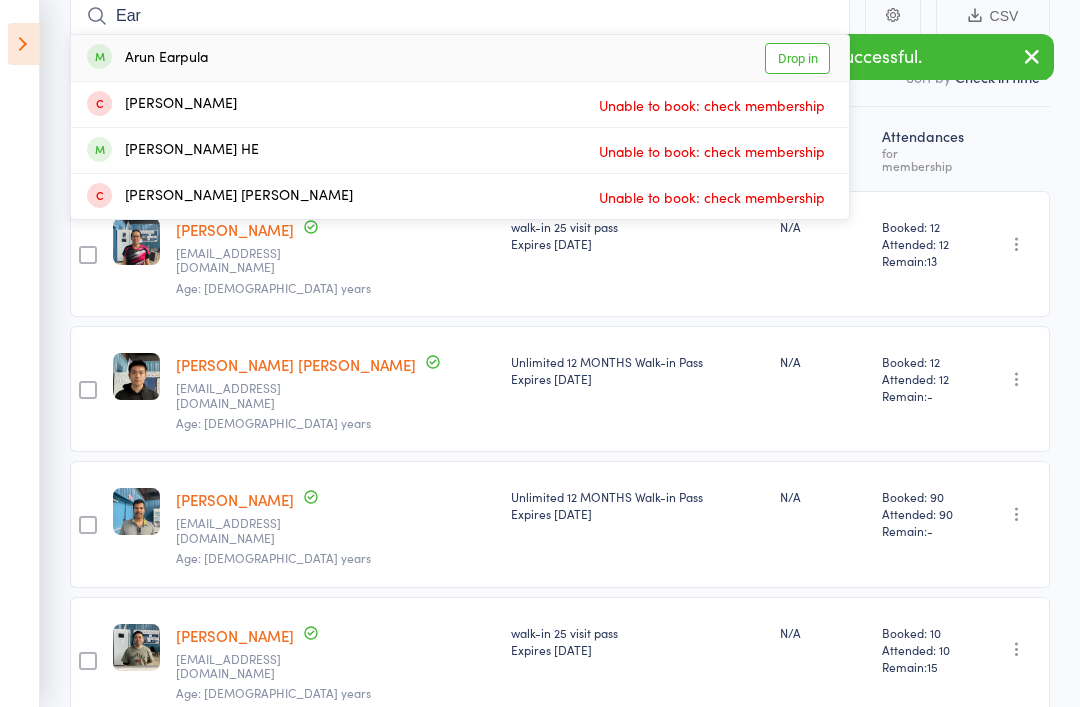 click on "Drop in" at bounding box center (797, 58) 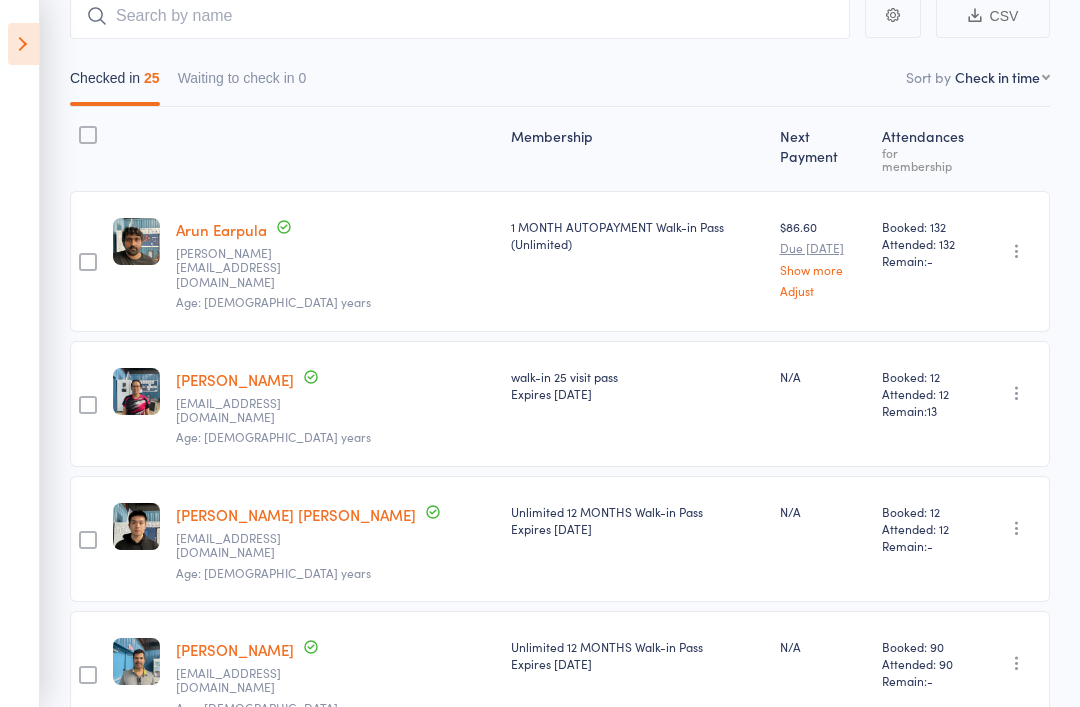 click on "CSV
Checked in  25 Waiting to check in  0
Sort by   Check in time First name Last name Birthday [DATE]? Behind on payments? Check in time Next payment date Next payment amount Membership name Membership expires Classes booked Classes attended Classes remaining Membership Next Payment Atten­dances for membership edit Arun Earpula    [PERSON_NAME][EMAIL_ADDRESS][DOMAIN_NAME] Age: [DEMOGRAPHIC_DATA] years 1 MONTH AUTOPAYMENT Walk-in Pass (Unlimited) $86.60 Due [DATE]  Show more Adjust Booked: 132 Attended: 132 Remain:  - Undo check-in Send message Add Note Add Task Add Flag Remove [PERSON_NAME] absent
edit [PERSON_NAME]    [EMAIL_ADDRESS][DOMAIN_NAME] Age: [DEMOGRAPHIC_DATA] years walk-in 25 visit pass Expires [DATE]  N/A Booked: 12 Attended: 12 Remain:  13 Undo check-in Send message Add Note Add Task Add Flag Remove [PERSON_NAME] absent
edit [PERSON_NAME] [PERSON_NAME]    [EMAIL_ADDRESS][DOMAIN_NAME] Age: [DEMOGRAPHIC_DATA] years Unlimited 12 MONTHS Walk-in Pass Expires [DATE]  N/A Booked: 12 Attended: 12 Remain:  - Undo check-in Send message Add Note Add Task Add Flag Remove Mark absent
edit   N/A -" at bounding box center [540, 1899] 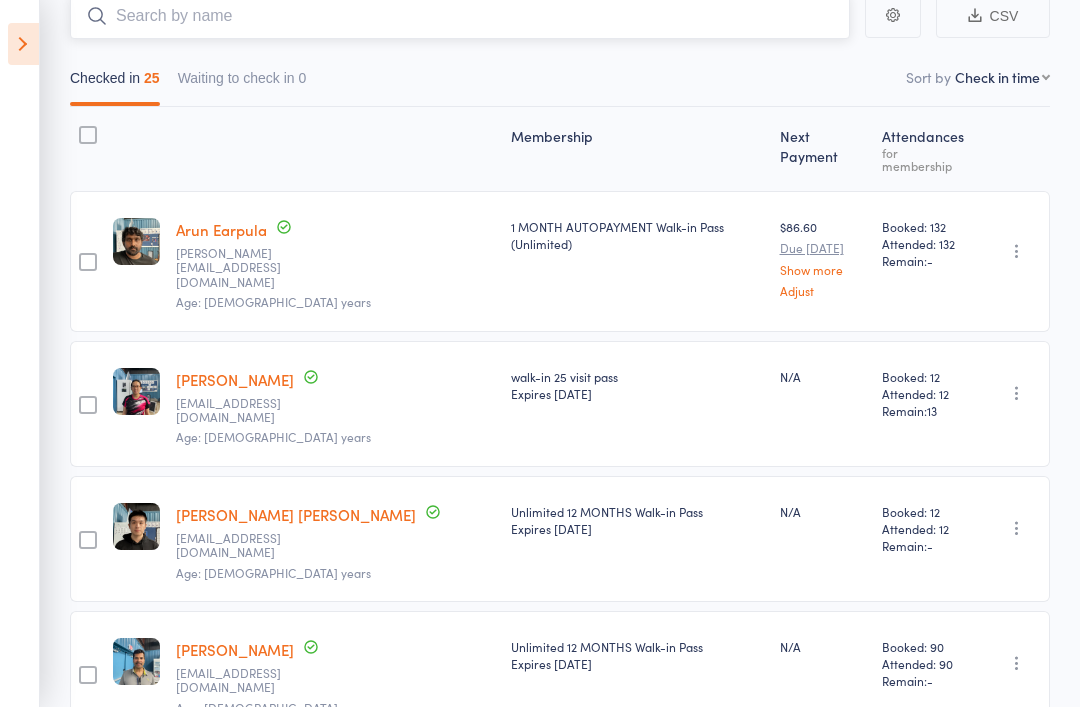 click at bounding box center (460, 16) 